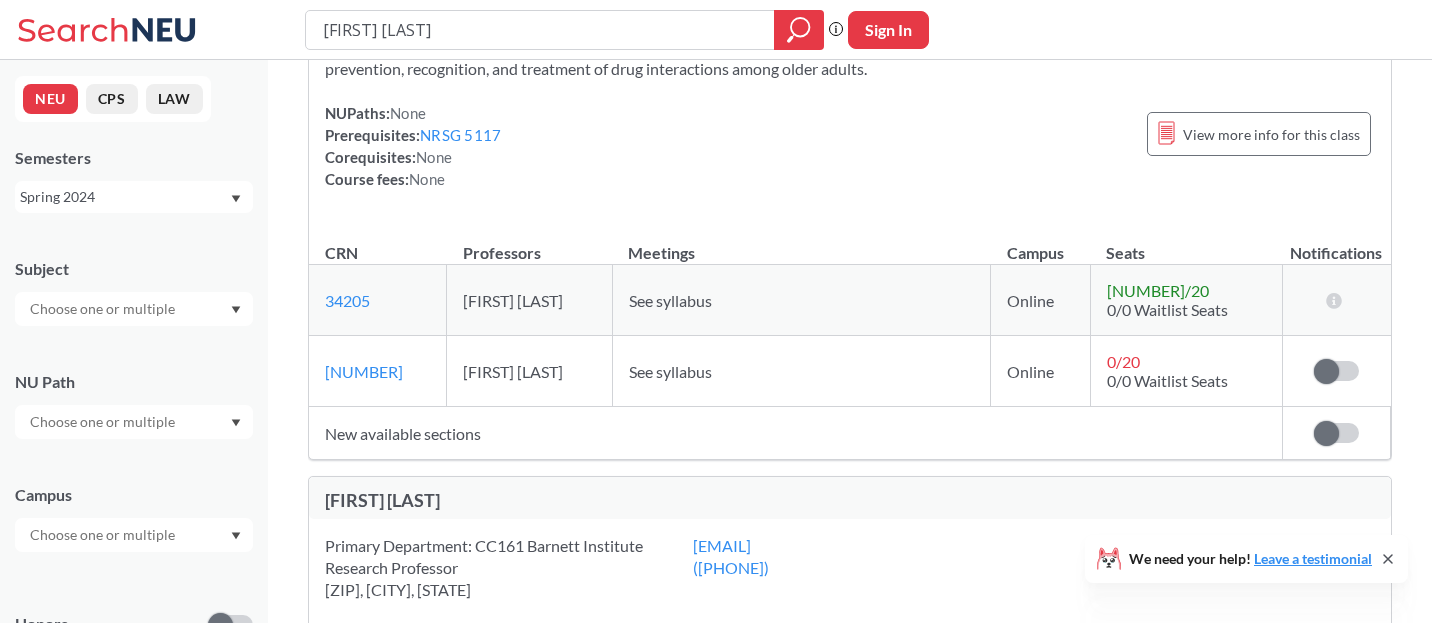 scroll, scrollTop: 453, scrollLeft: 0, axis: vertical 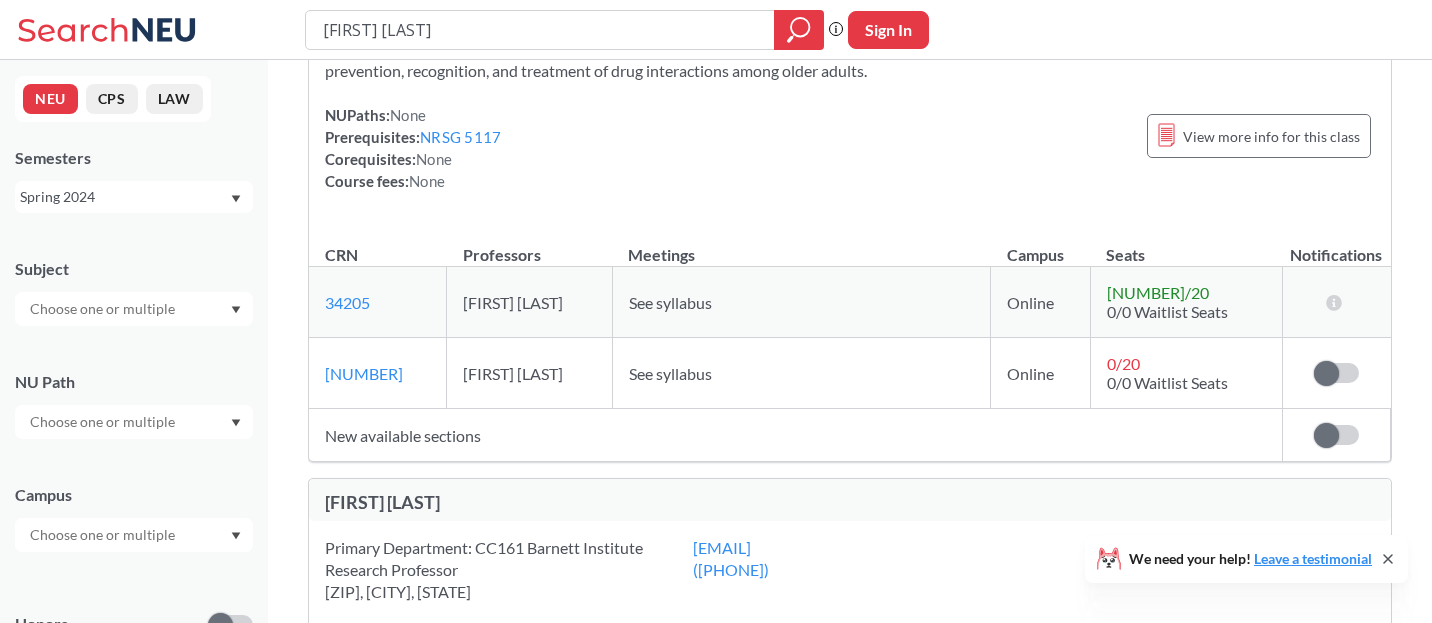 click on "See syllabus" at bounding box center (801, 373) 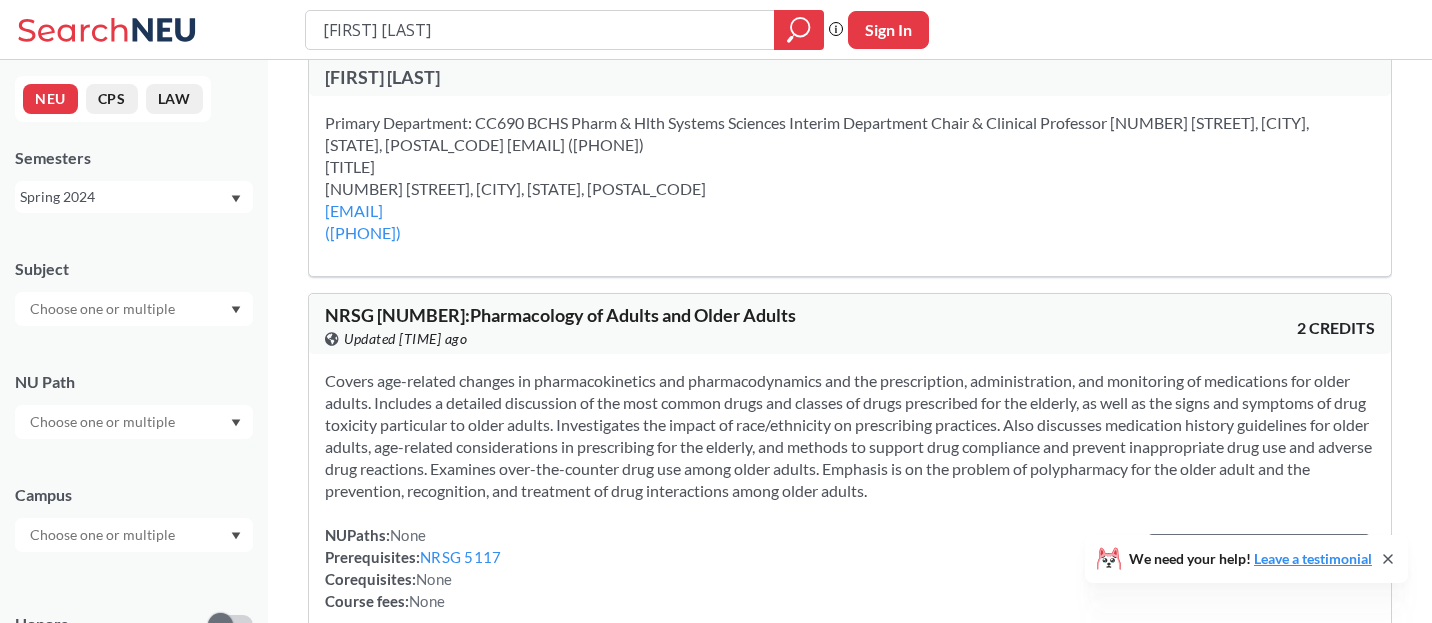 scroll, scrollTop: 0, scrollLeft: 0, axis: both 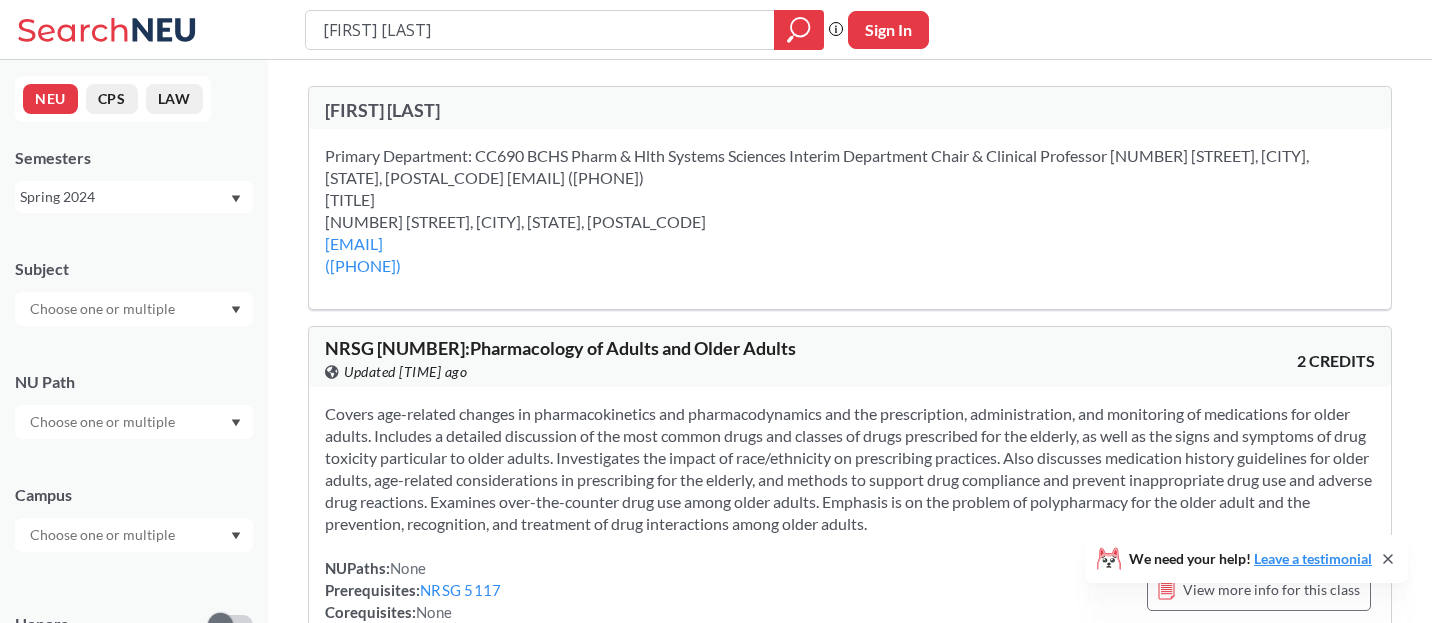 click 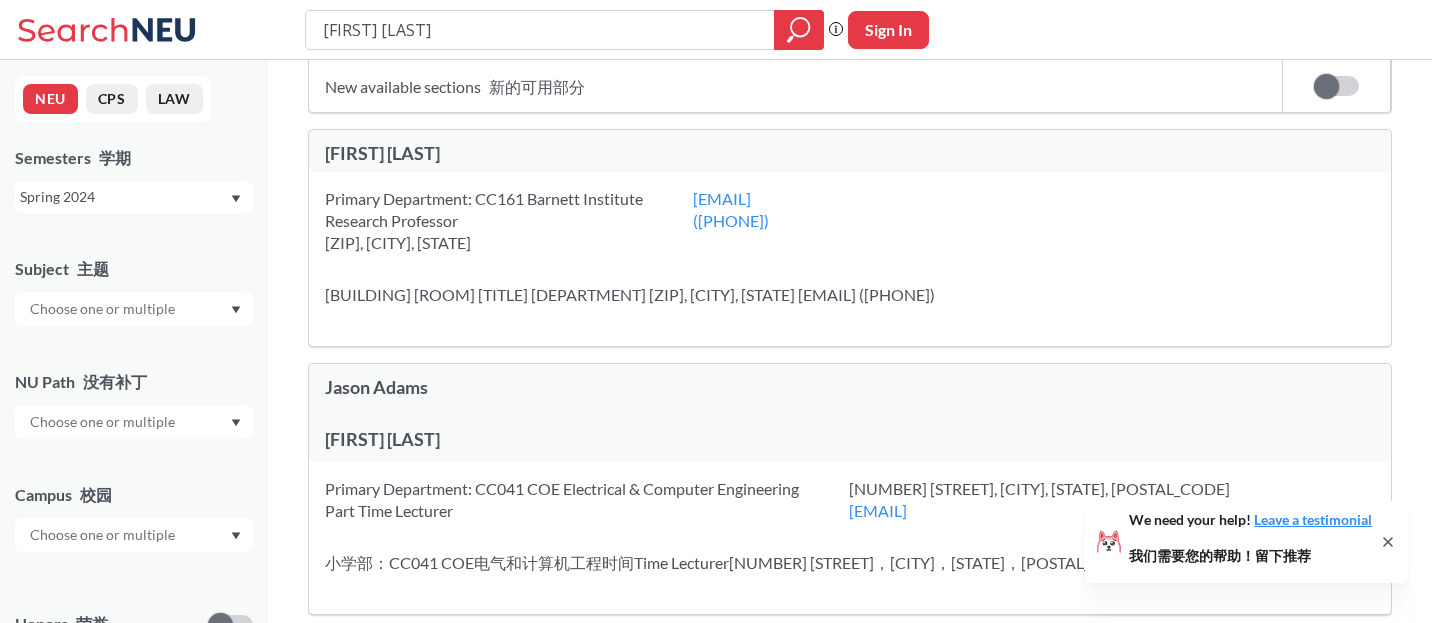 scroll, scrollTop: 1351, scrollLeft: 0, axis: vertical 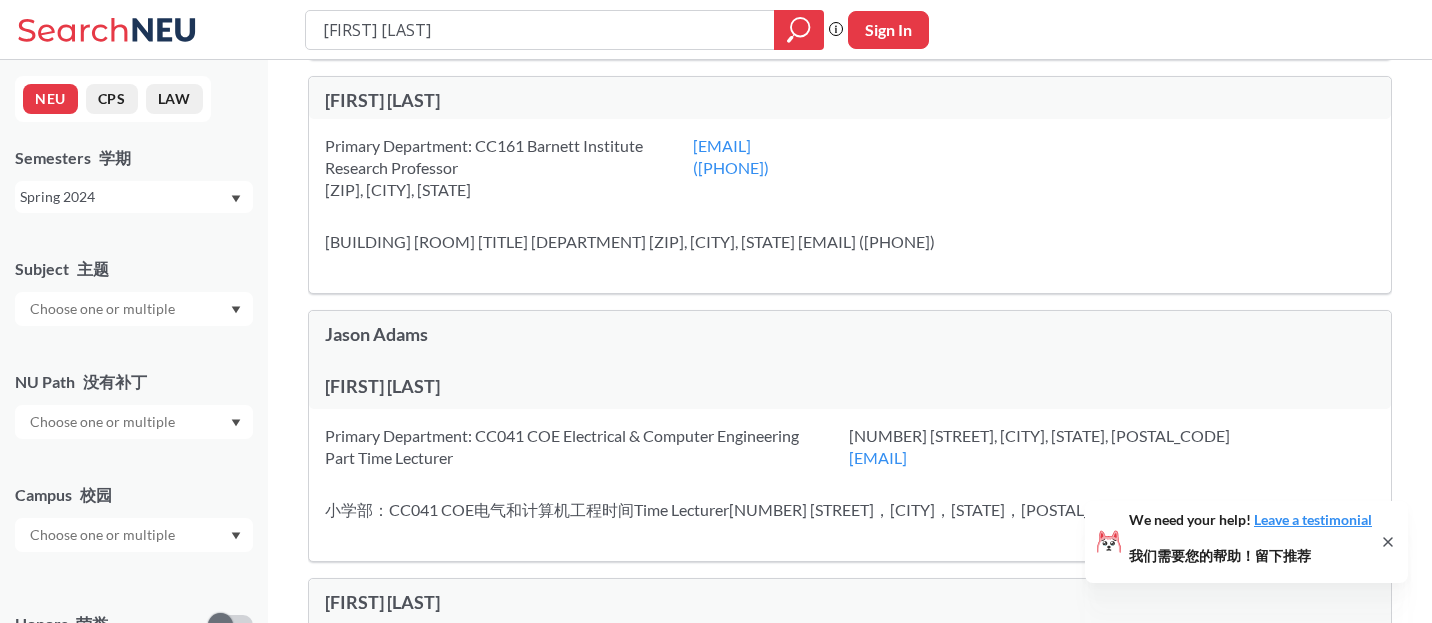 click 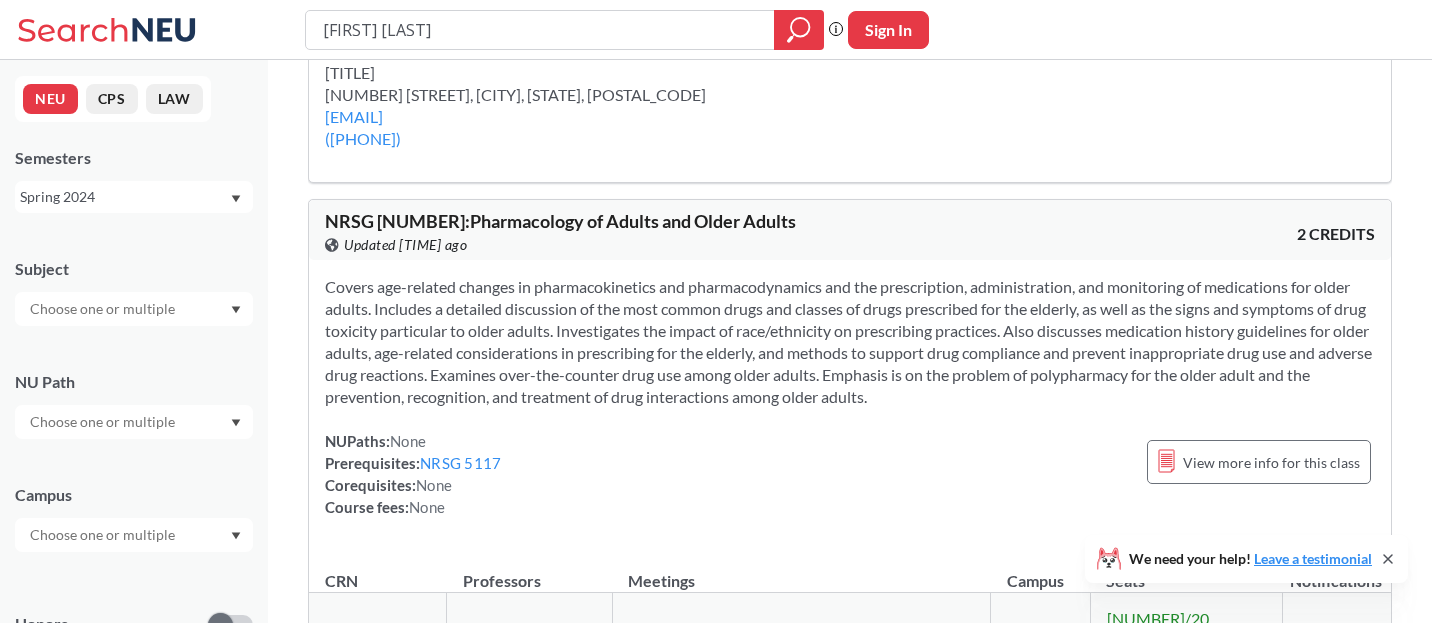 scroll, scrollTop: 0, scrollLeft: 0, axis: both 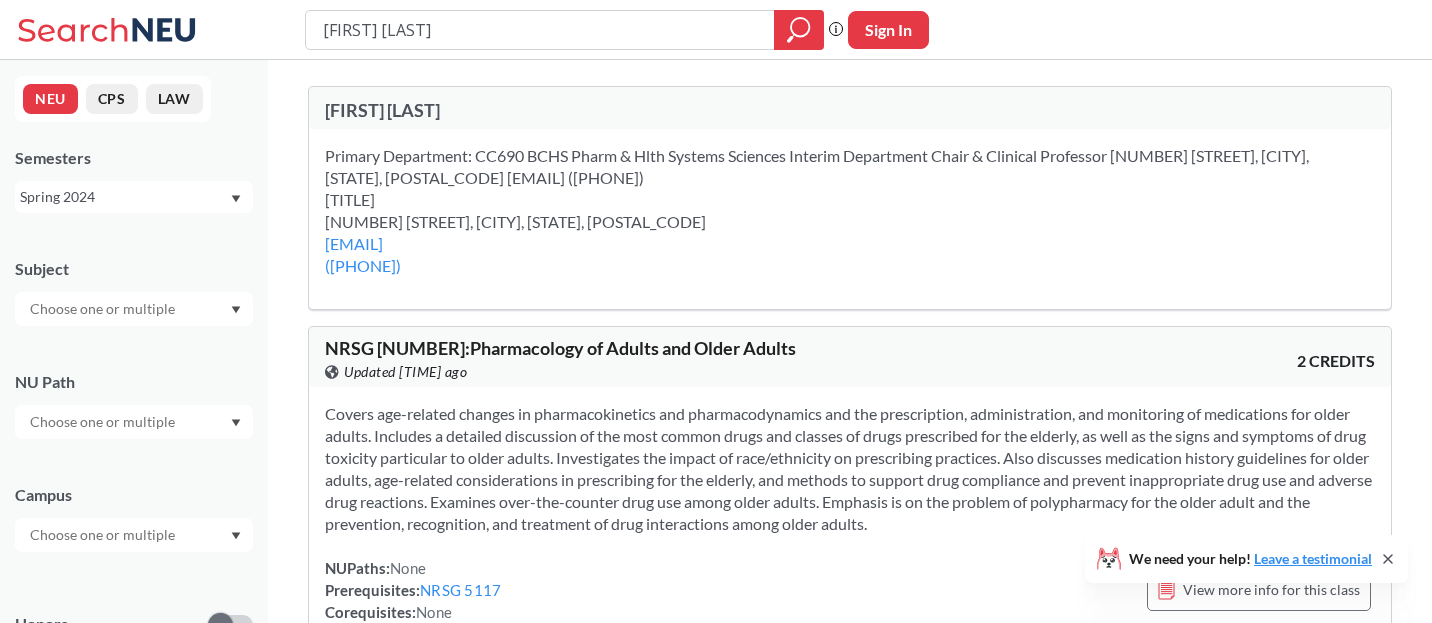 click on "[FIRST] [LAST]" at bounding box center [587, 110] 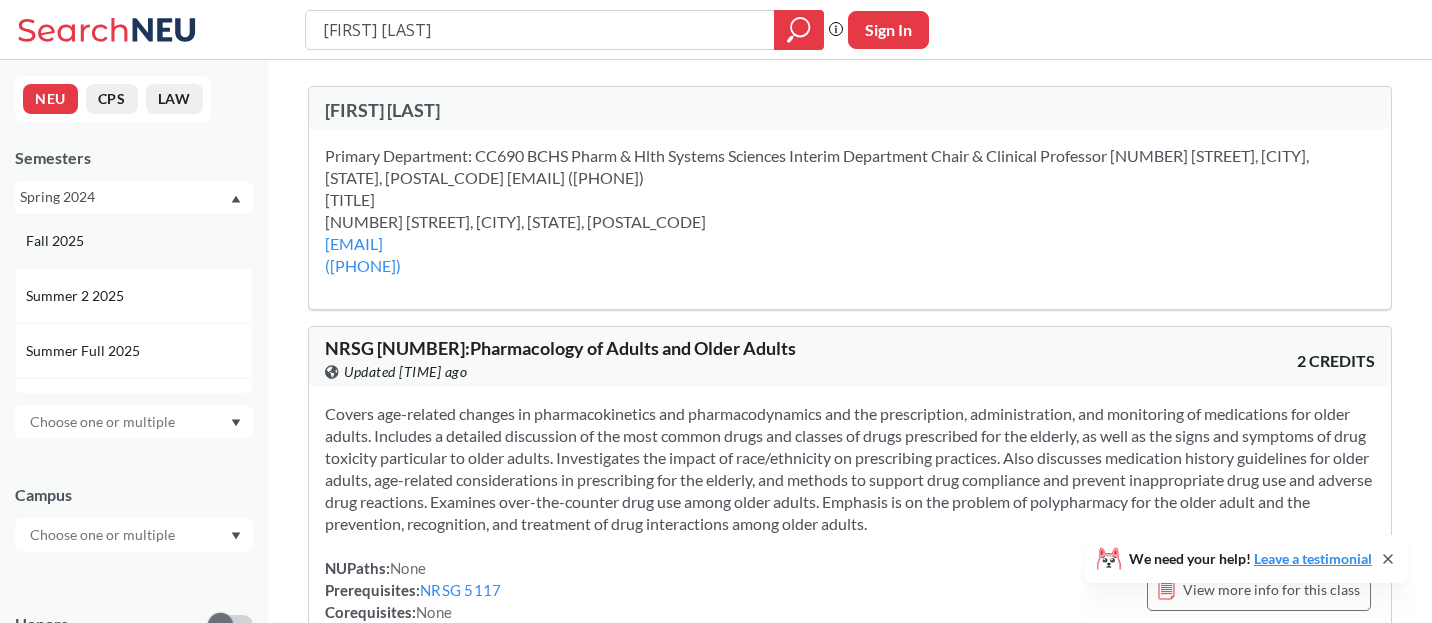 click on "Fall 2025" at bounding box center (139, 241) 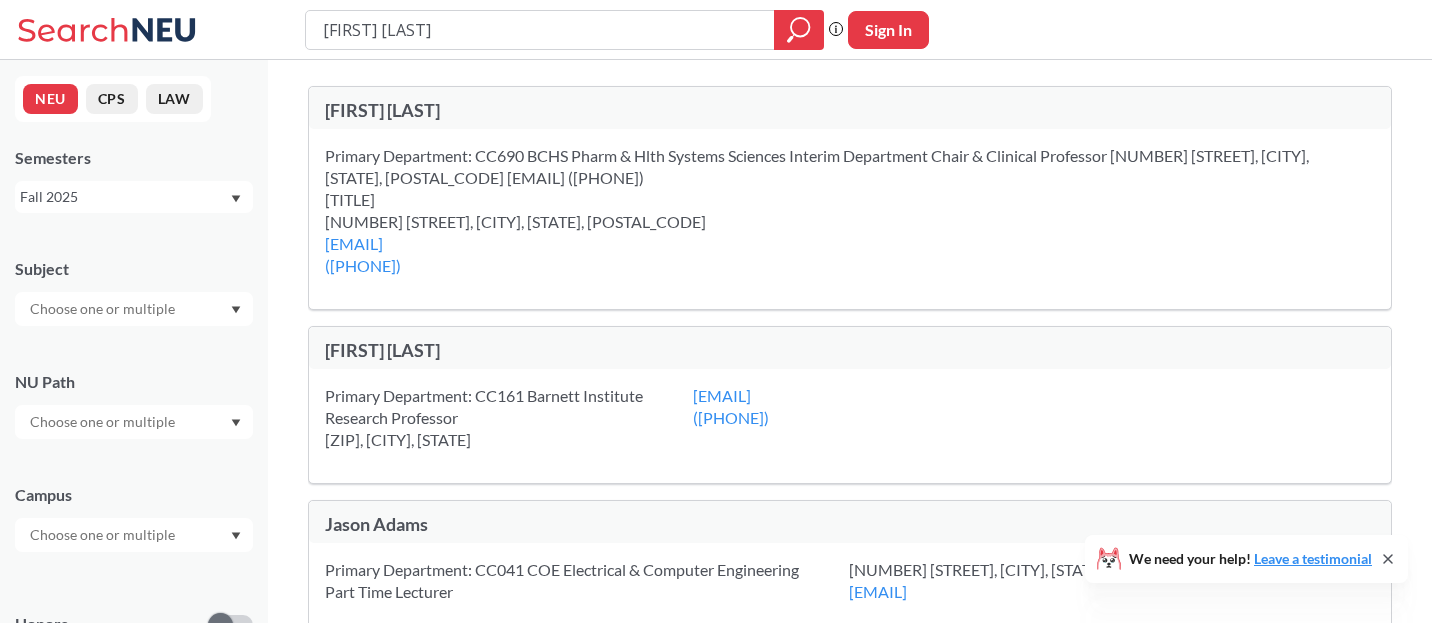 click on "Primary Department: [DEPT_CODE] [DEPT_NAME]
Interim Department Chair & Clinical Professor [NUMBER] [STREET], [CITY], [STATE], [POSTAL_CODE]" at bounding box center (850, 189) 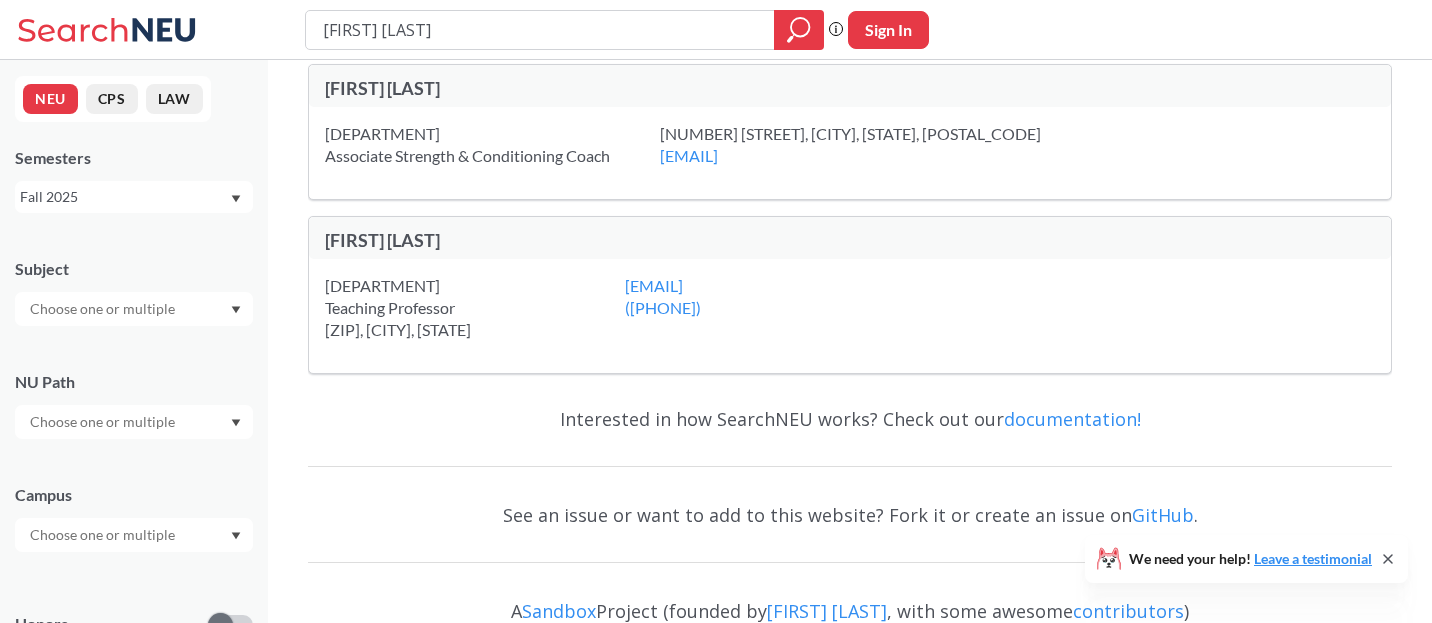 scroll, scrollTop: 2767, scrollLeft: 0, axis: vertical 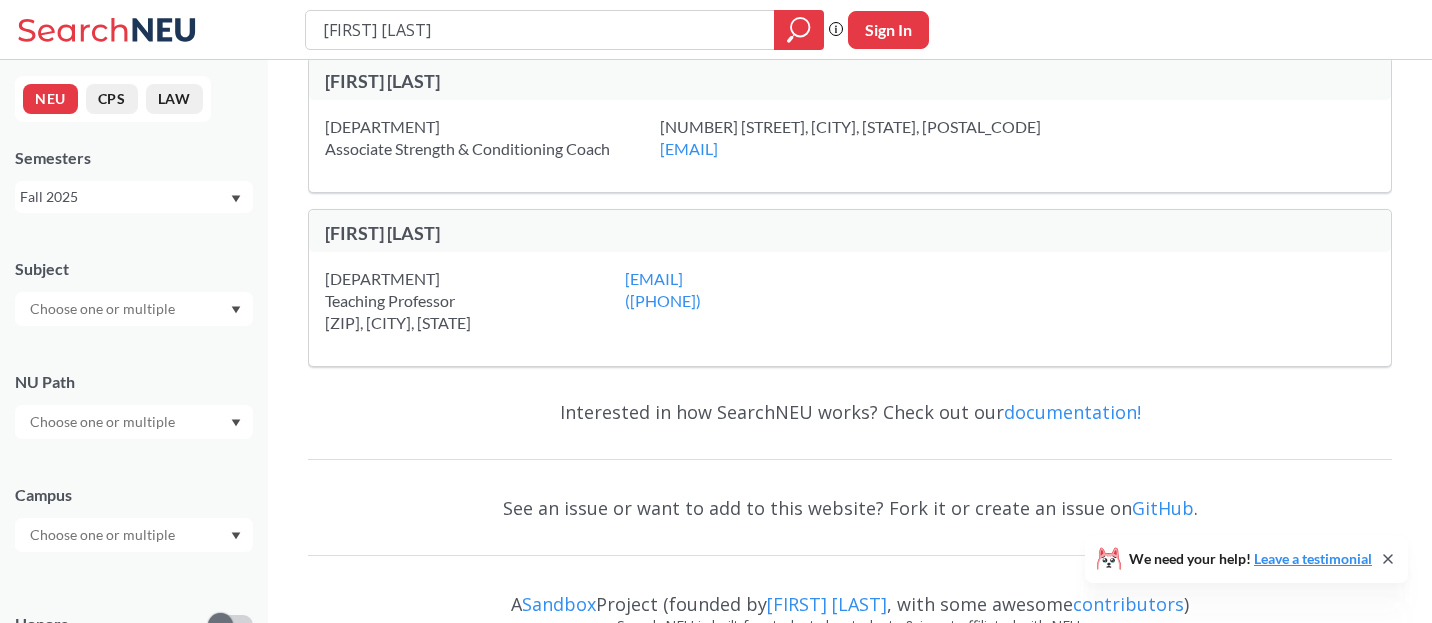 click on "NEU CPS LAW Semesters Fall 2025 Subject NU Path Campus Honors Class Type Lecture 1936 Seminar 301 Individual Instruction 265 Lab 128 Studio 100 Off-campus instruction 67 Recitation/Discussion 36 Off-campus instruction w/ lec 34 Course ID Range 1000 2000 3000 4000 5000 6000 7000 8000" at bounding box center [134, 341] 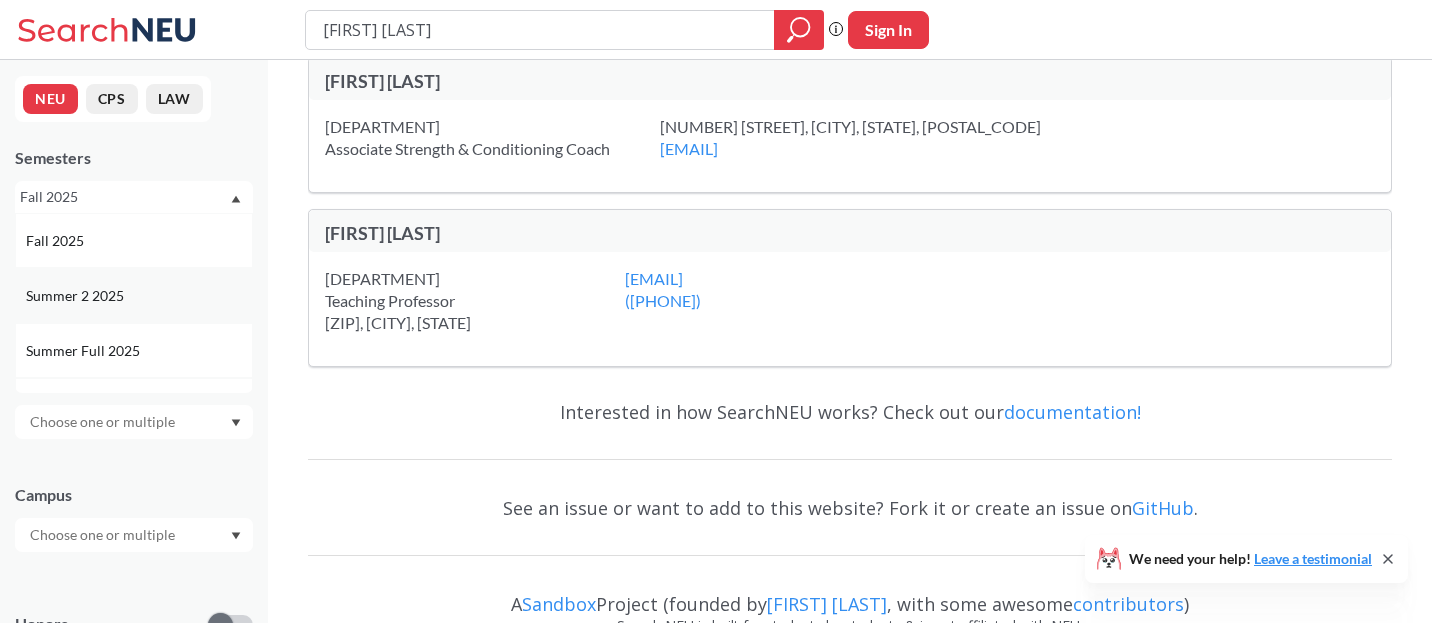 click on "Summer 2 2025" at bounding box center [139, 296] 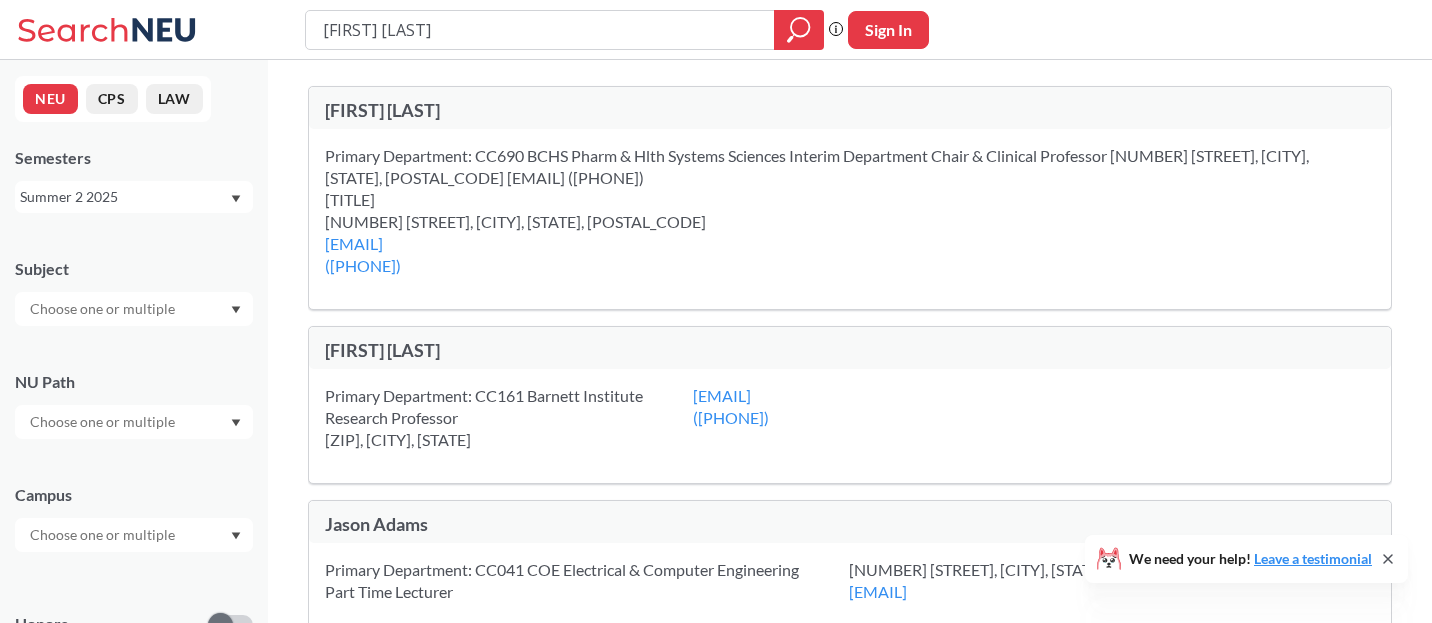 click on "Primary Department: [DEPT_CODE] [DEPT_NAME]
Interim Department Chair & Clinical Professor [NUMBER] [STREET], [CITY], [STATE], [POSTAL_CODE]" at bounding box center (850, 189) 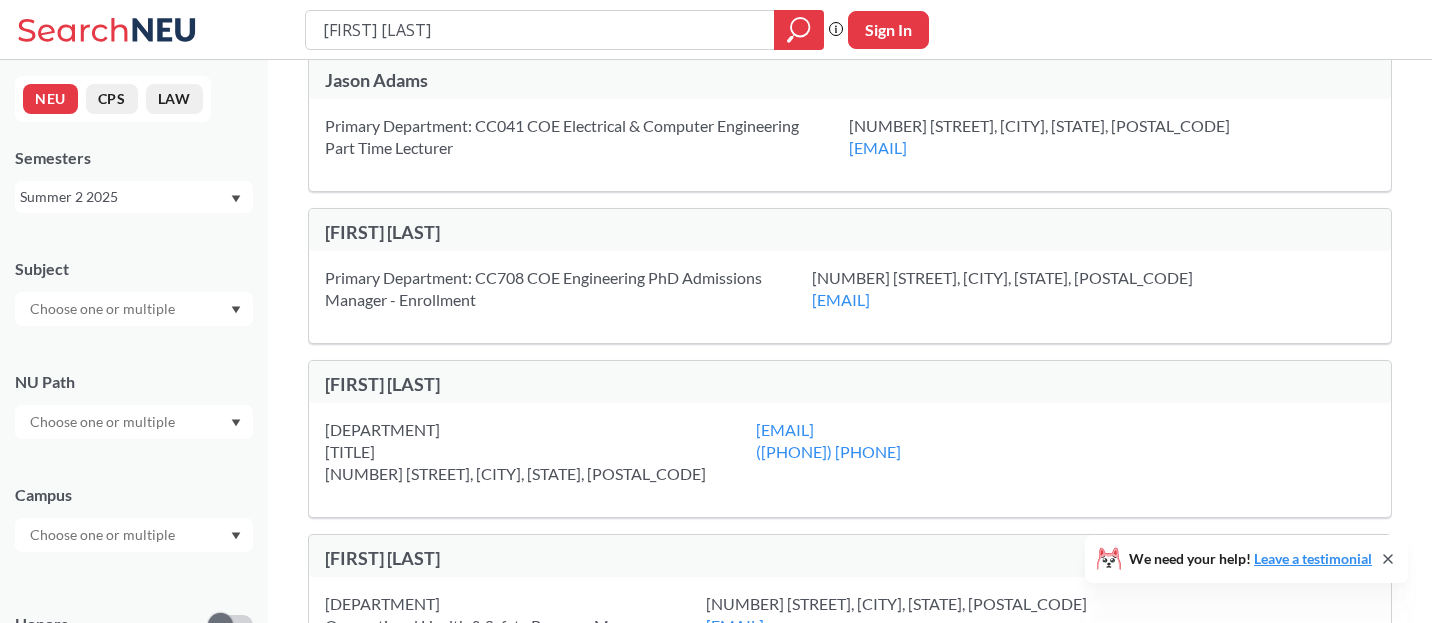 scroll, scrollTop: 0, scrollLeft: 0, axis: both 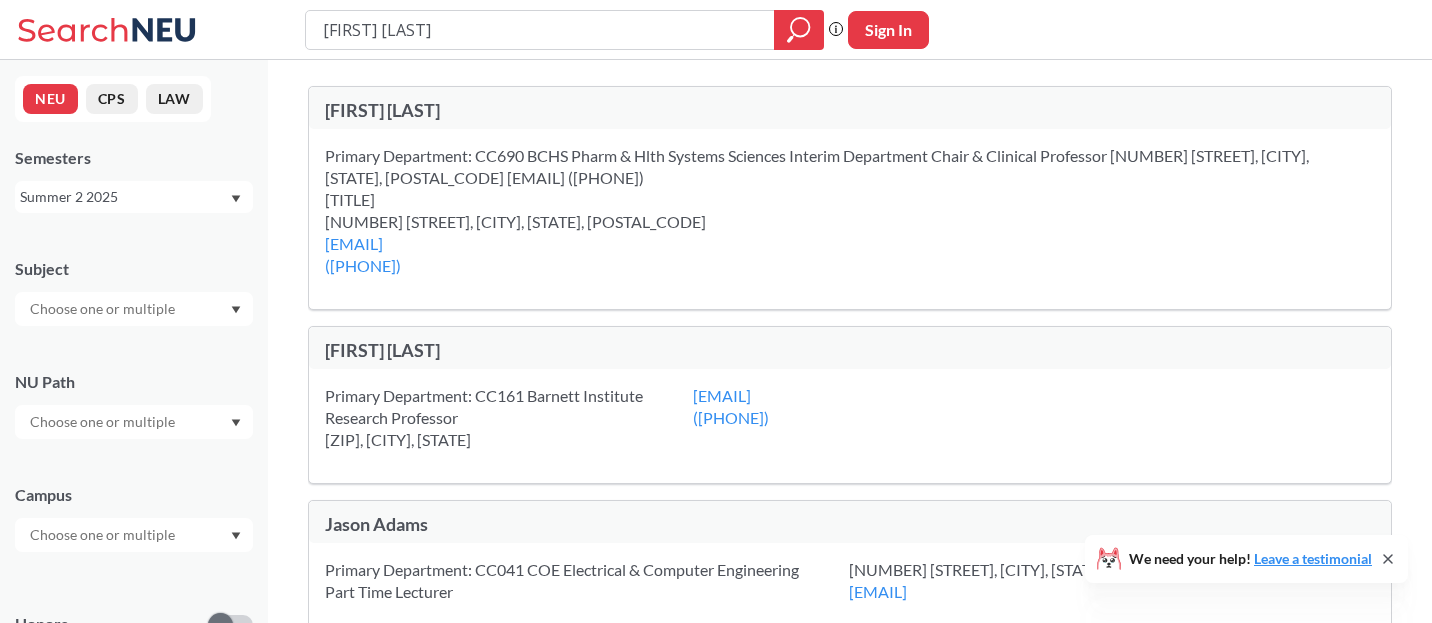 click on "Primary Department: CC690 BCHS Pharm & Hlth Systems Sciences Interim Department Chair & Clinical Professor 360 Huntington Avenue, Boston, MA, 02115 j.lancaster@northeastern.edu (617) 373-2655" at bounding box center [850, 219] 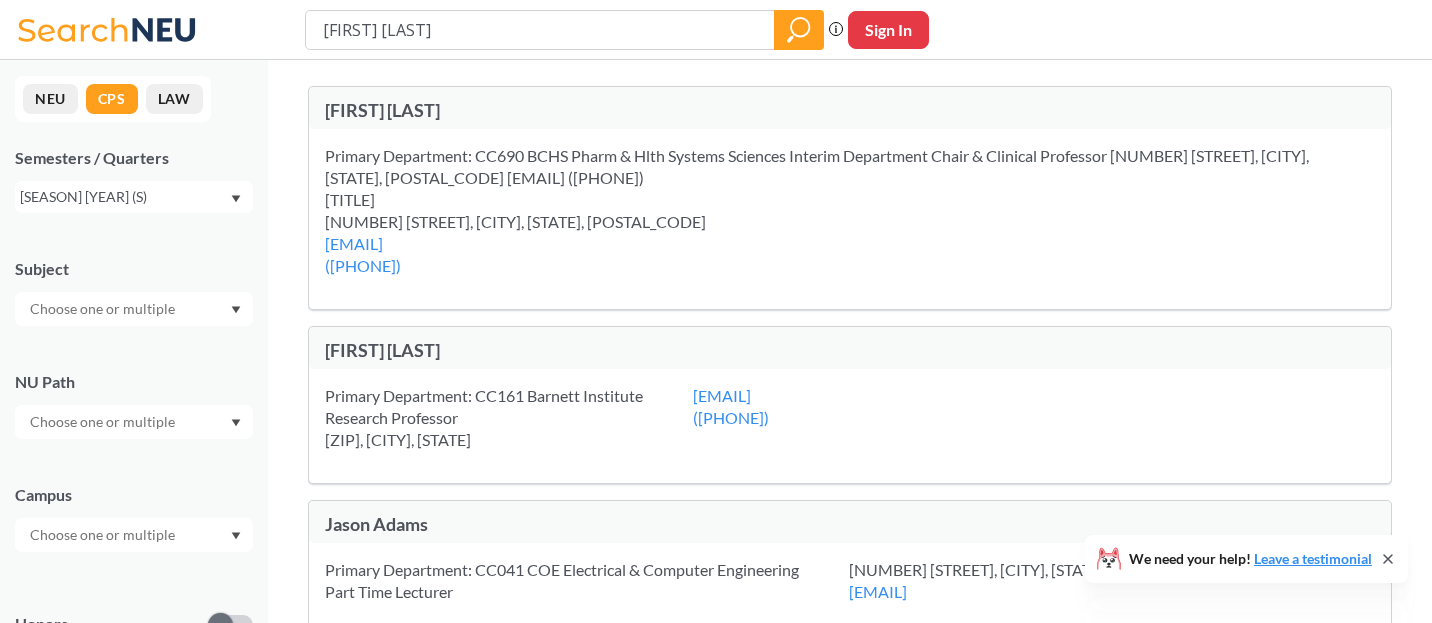 click on "Primary Department: [DEPT_CODE] [DEPT_NAME]
Interim Department Chair & Clinical Professor [NUMBER] [STREET], [CITY], [STATE], [POSTAL_CODE]" at bounding box center (850, 189) 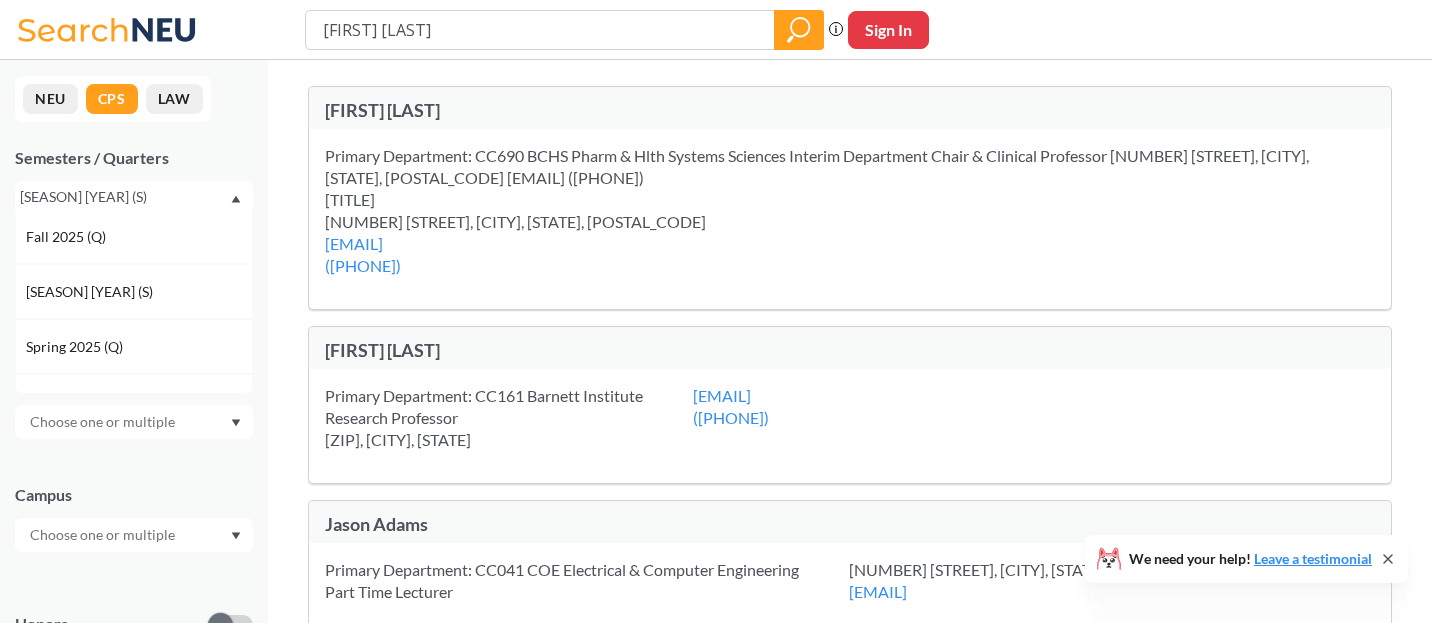scroll, scrollTop: 0, scrollLeft: 0, axis: both 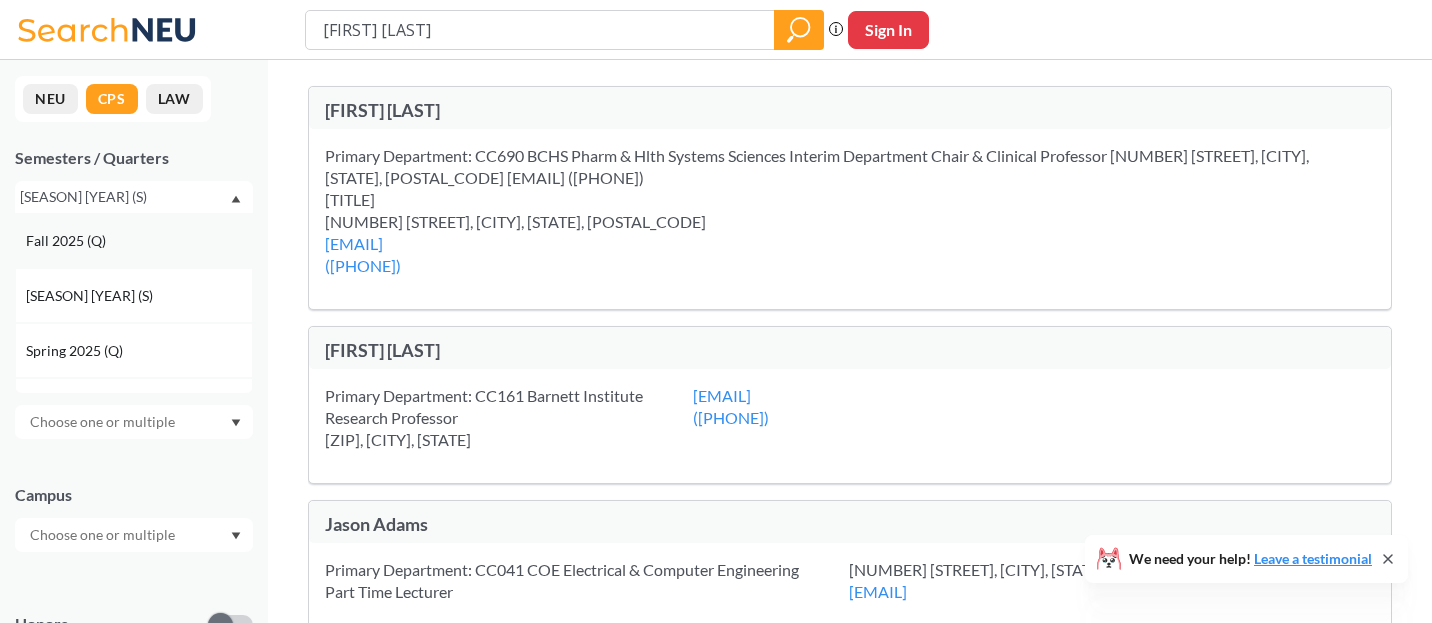 click on "Fall [YEAR] (Q)" at bounding box center [139, 241] 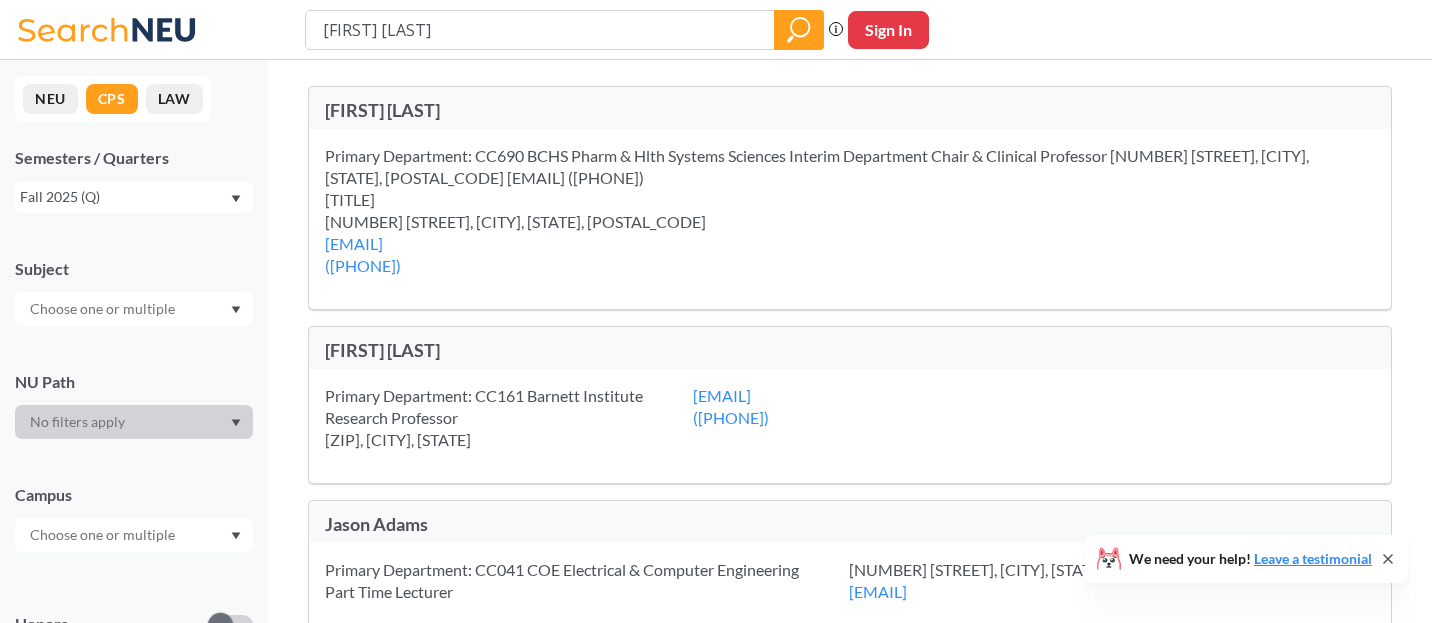 click on "Fall [YEAR] (Q)" at bounding box center [124, 197] 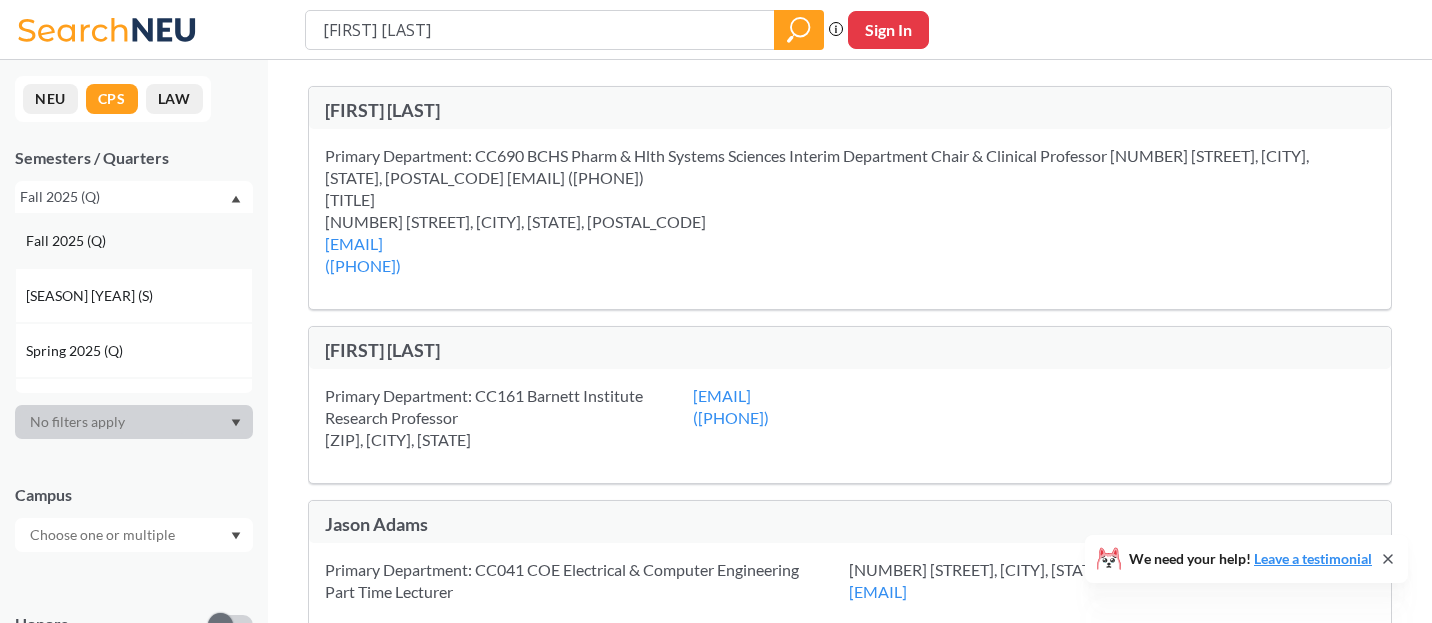 click on "Fall [YEAR] (Q)" at bounding box center [139, 241] 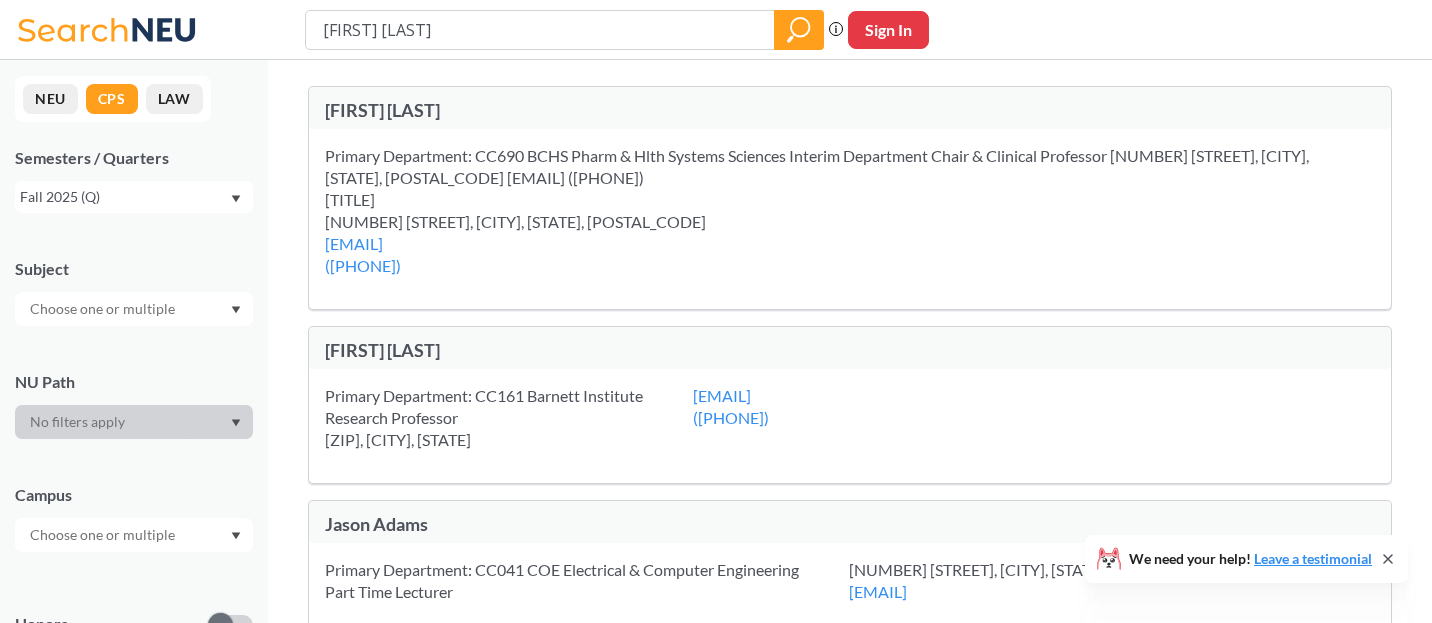 click on "Subject" at bounding box center [134, 282] 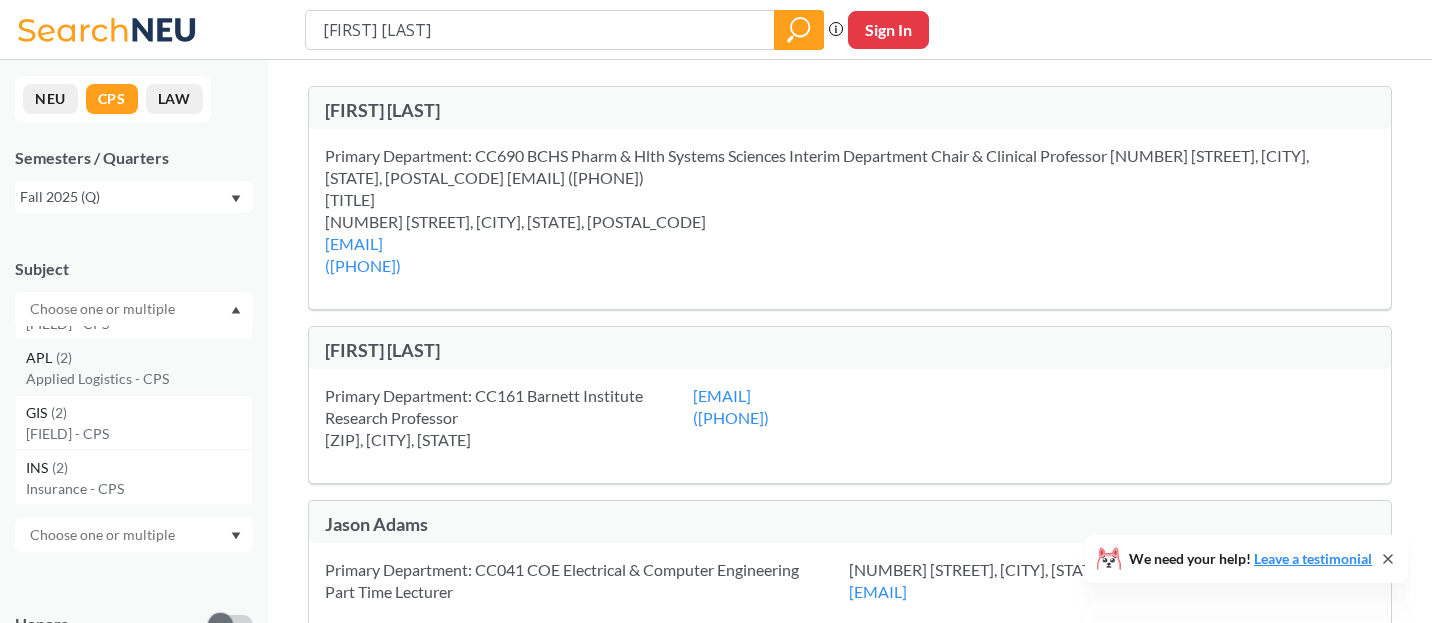 scroll, scrollTop: 1195, scrollLeft: 0, axis: vertical 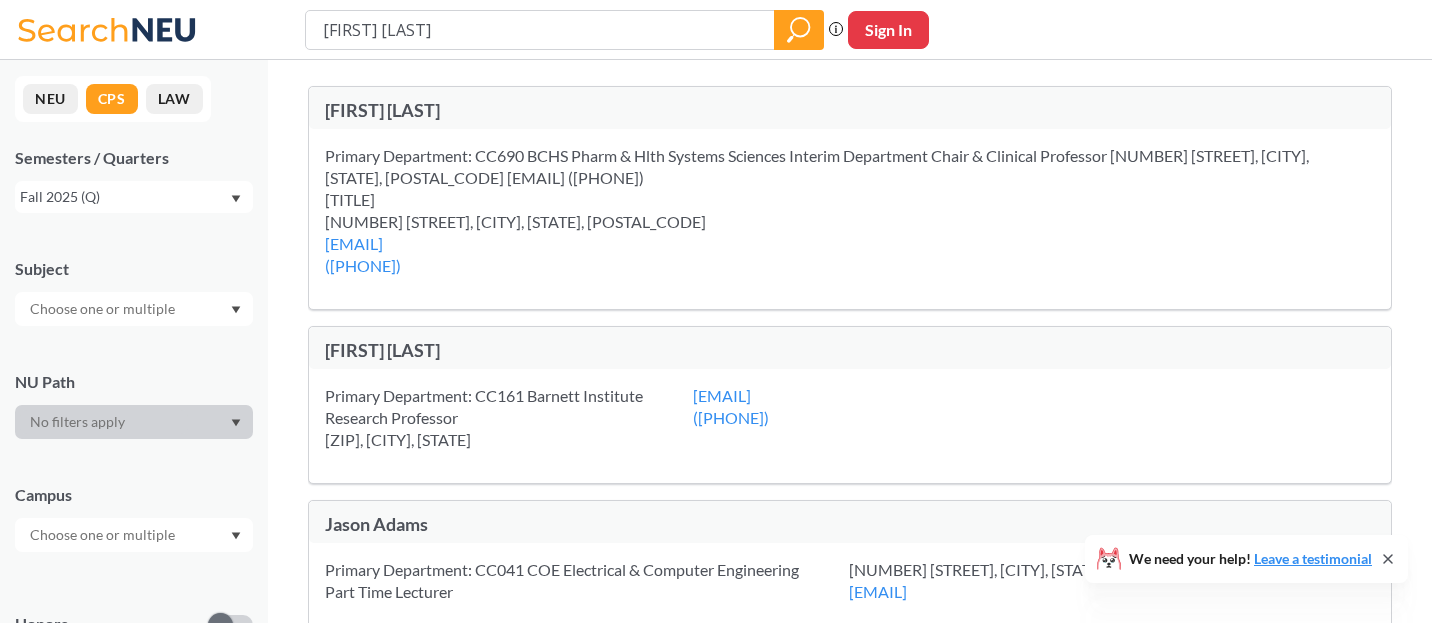 click on "Primary Department: CC161 Barnett Institute Research Professor 020 EXP, Boston, MA, 02120 j.guo@northeastern.edu (617) 373-8211" at bounding box center (850, 426) 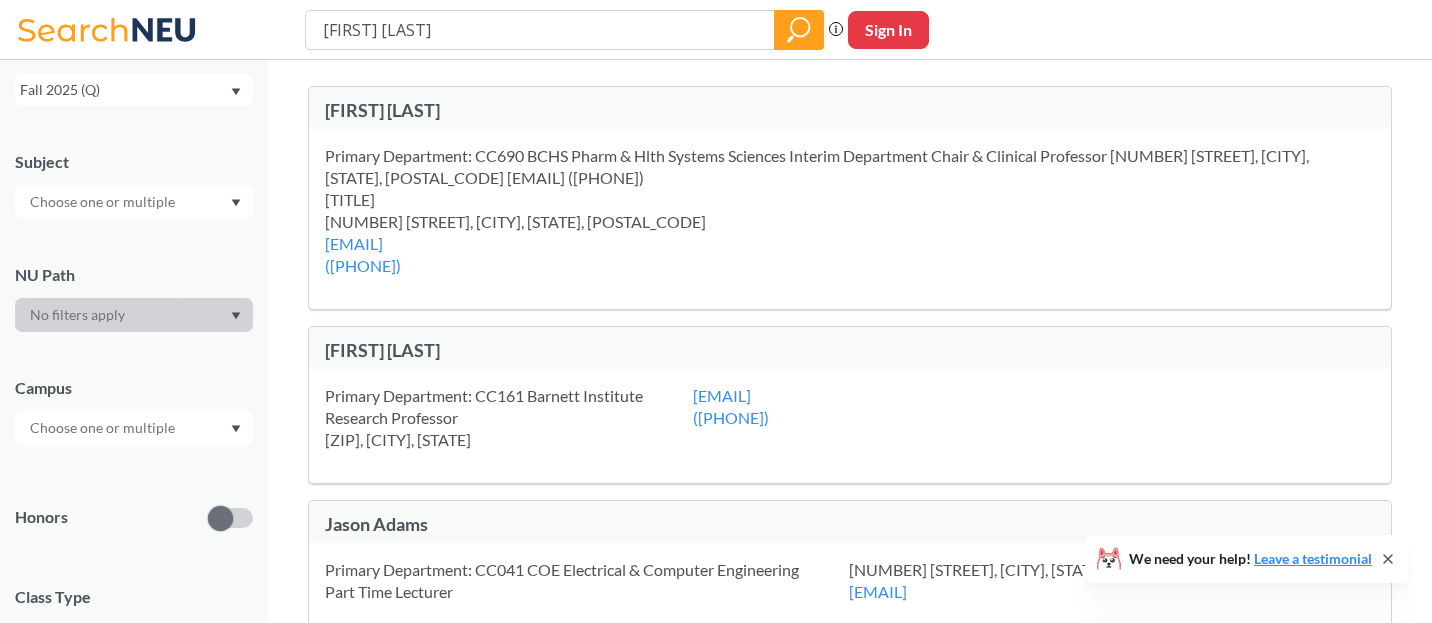 click at bounding box center (134, 428) 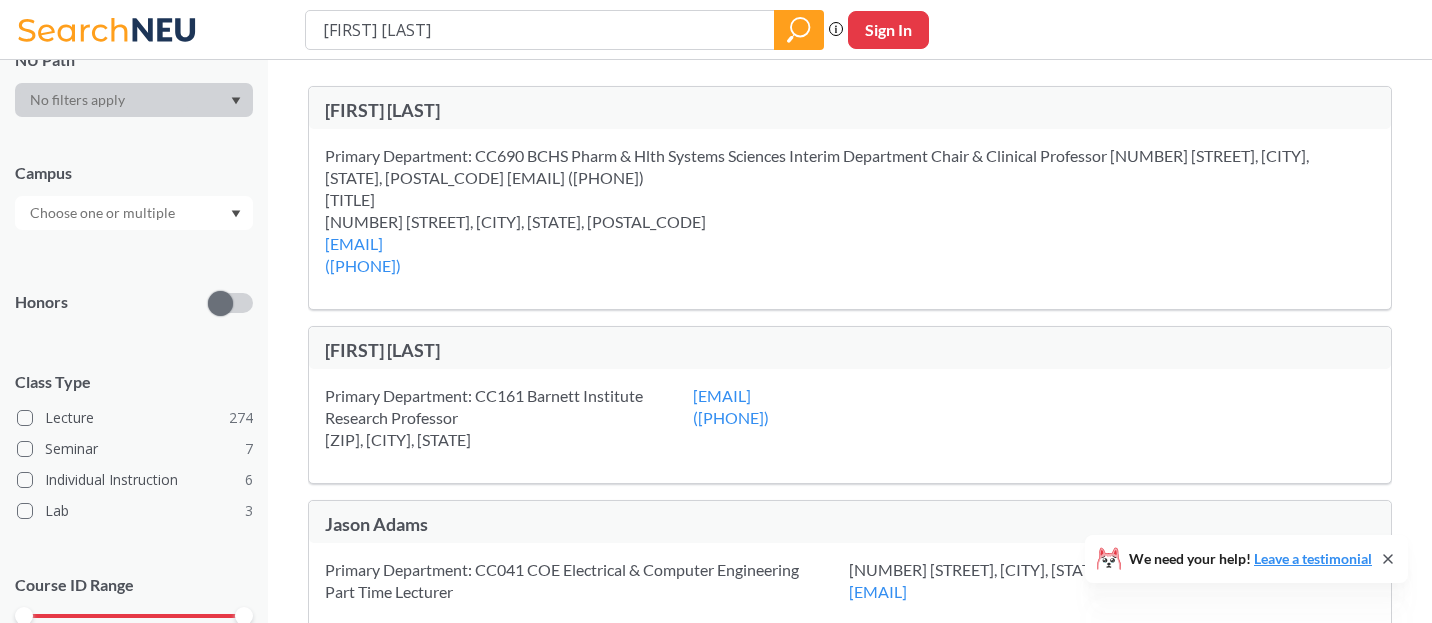 scroll, scrollTop: 340, scrollLeft: 0, axis: vertical 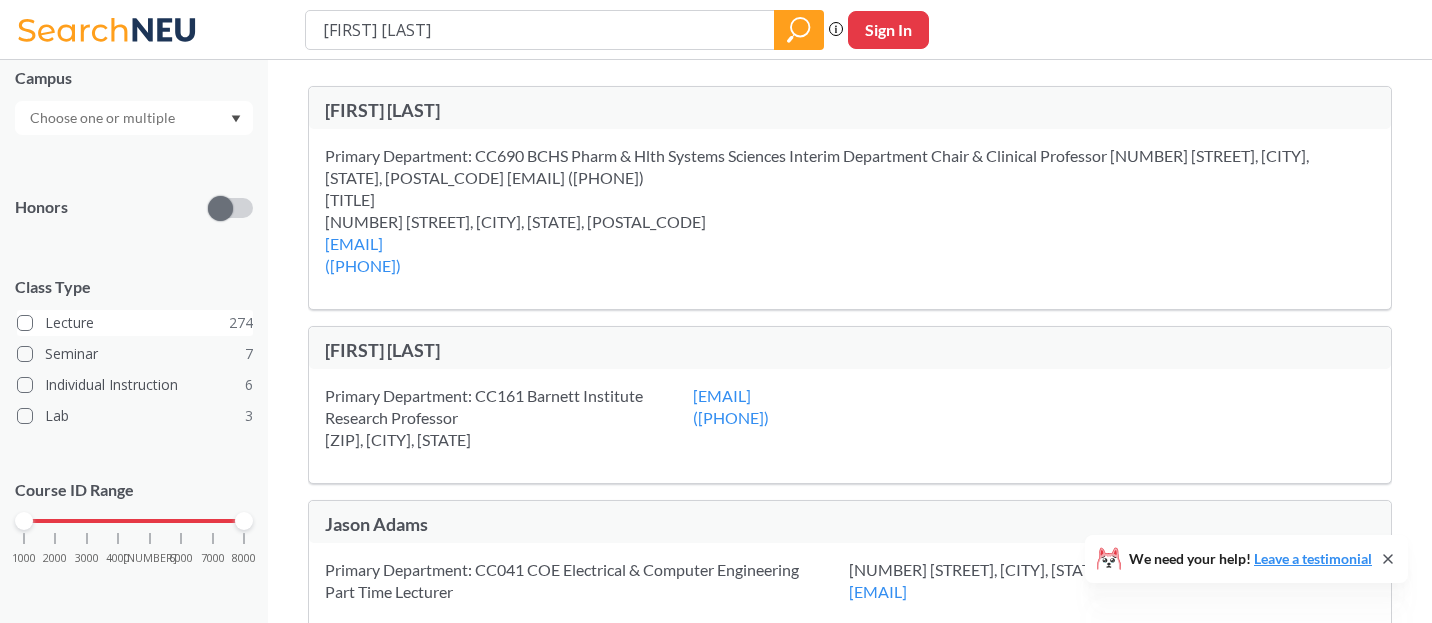 click at bounding box center [25, 323] 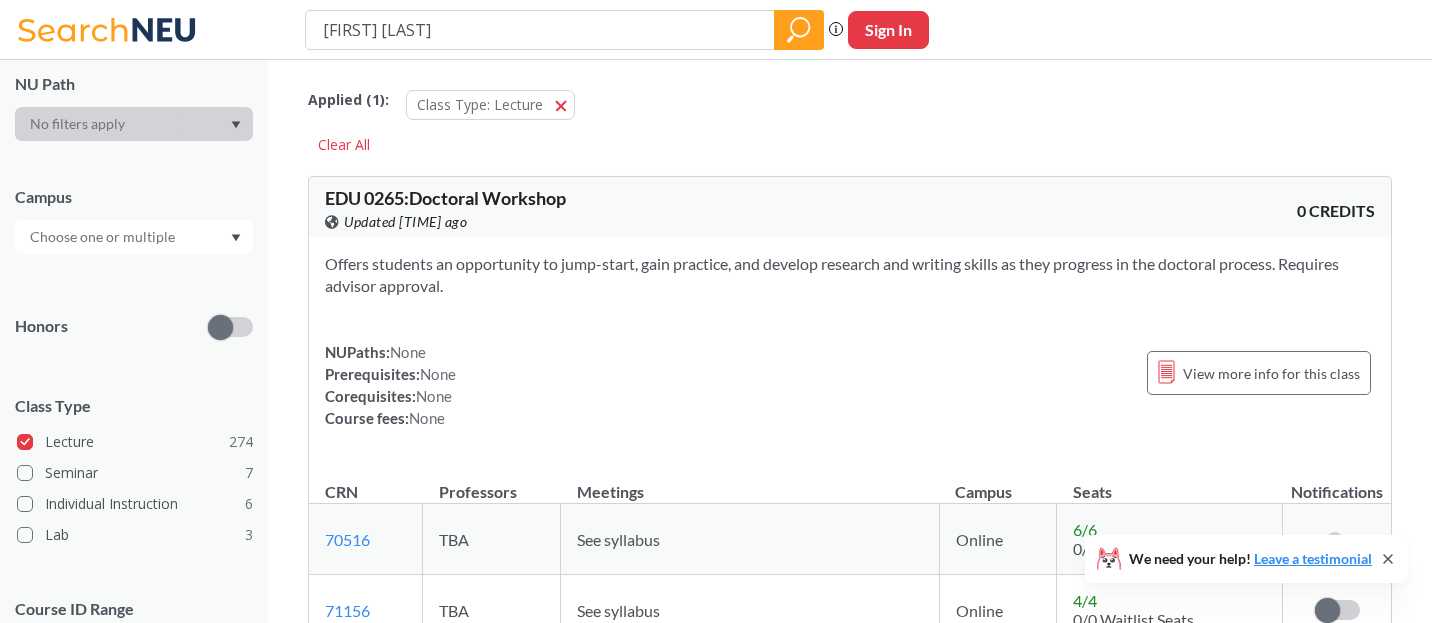 scroll, scrollTop: 417, scrollLeft: 0, axis: vertical 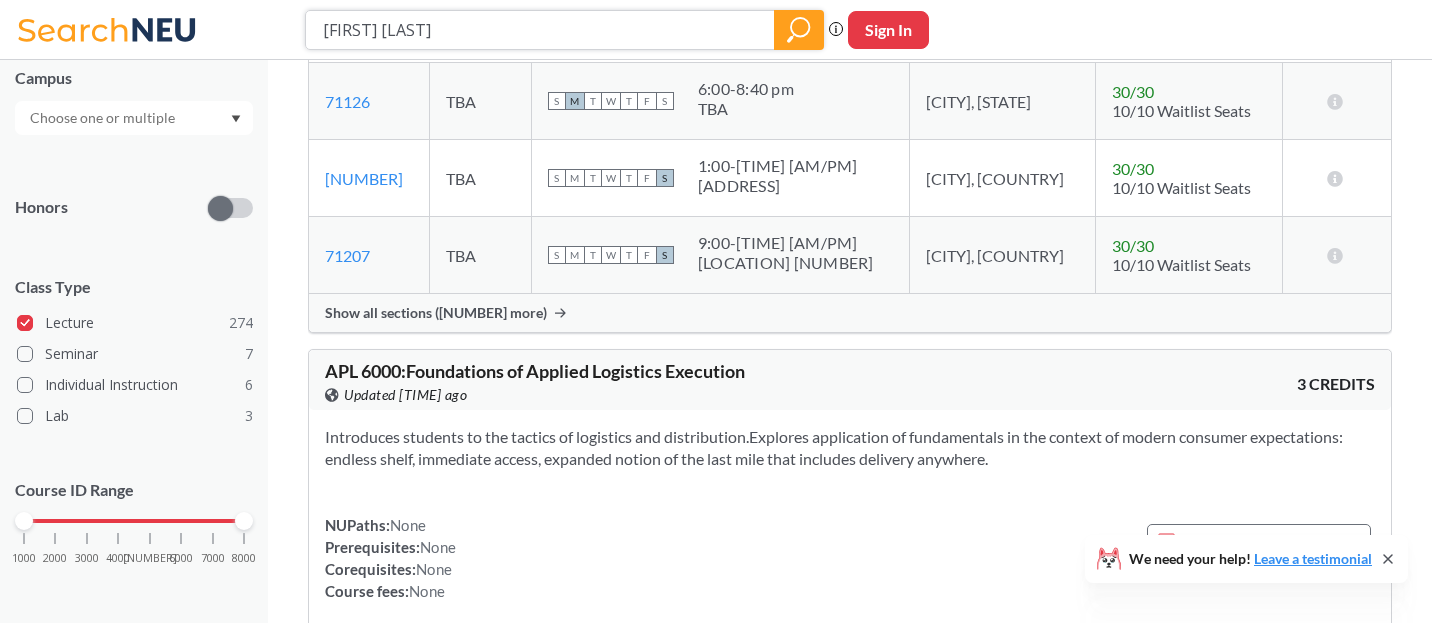 click at bounding box center [799, 30] 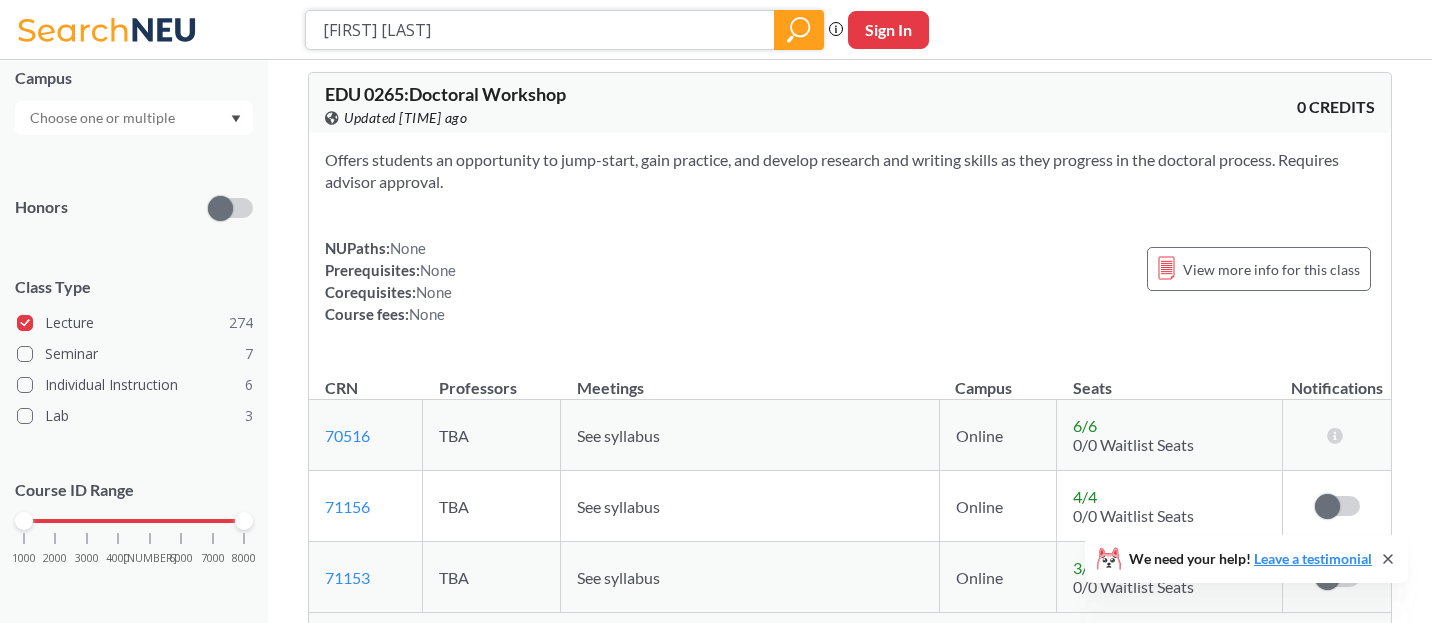 scroll, scrollTop: 100, scrollLeft: 0, axis: vertical 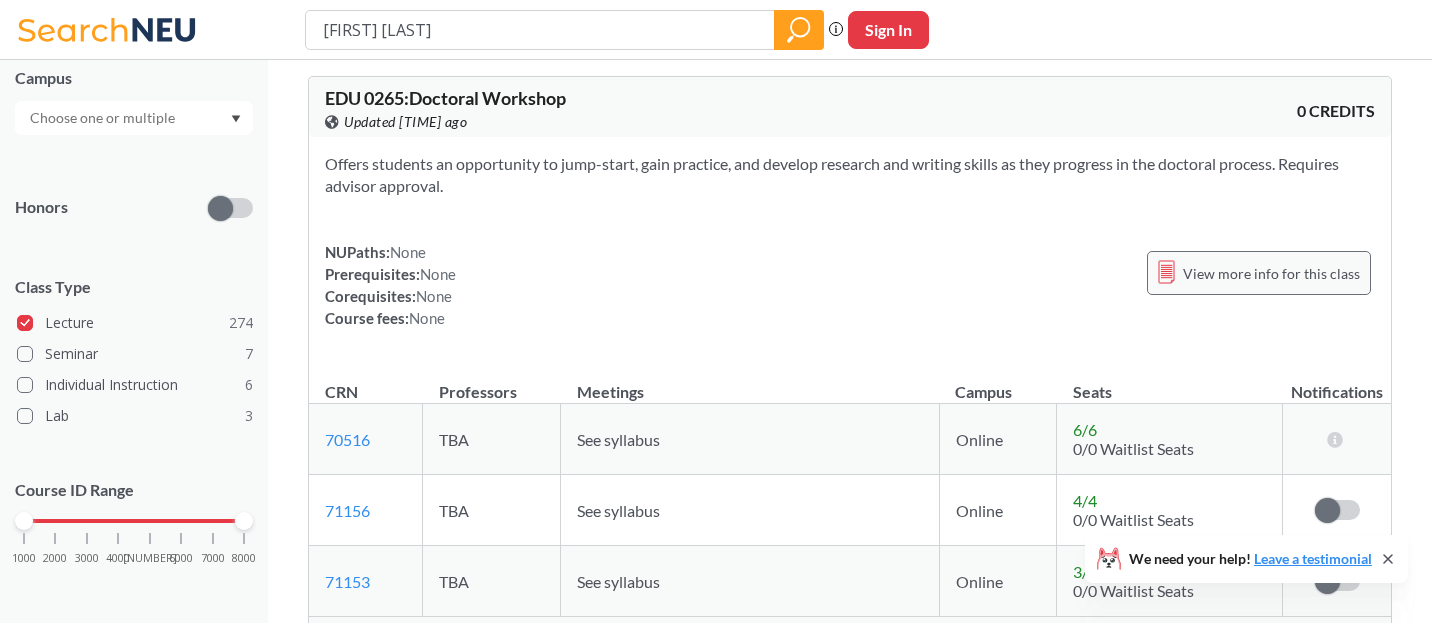 click on "View more info for this class" at bounding box center (1271, 273) 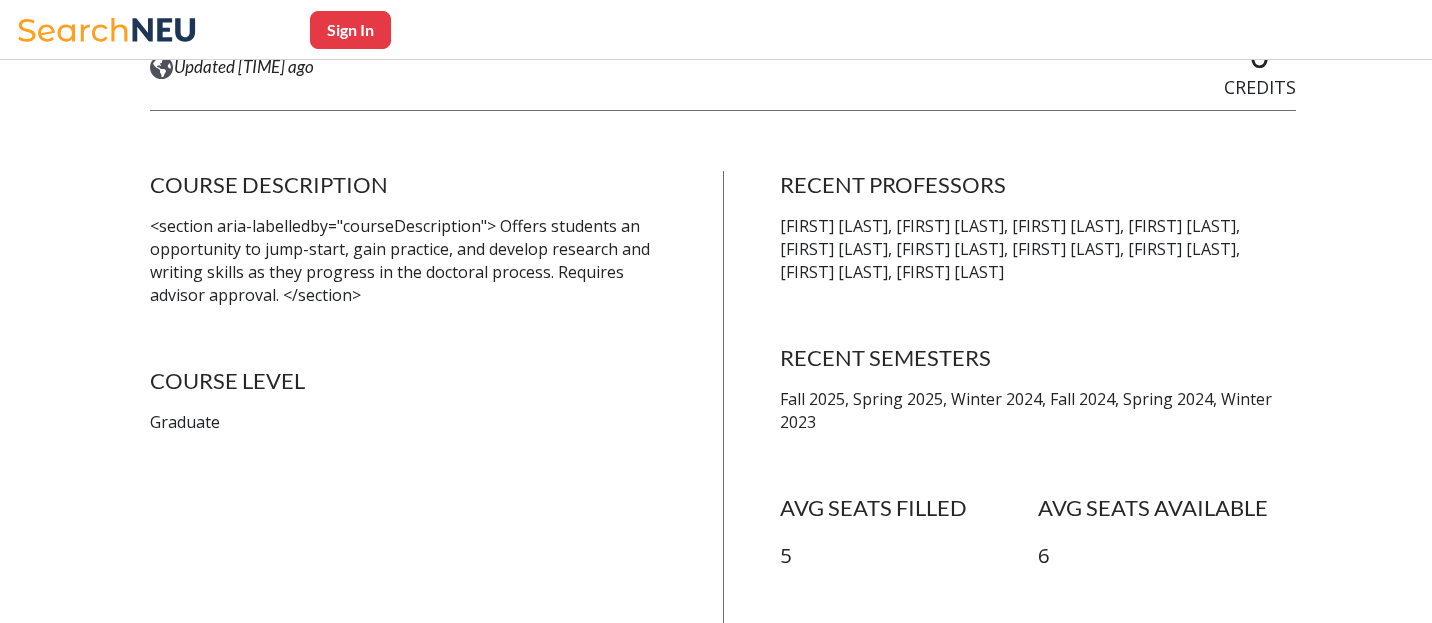 scroll, scrollTop: 261, scrollLeft: 0, axis: vertical 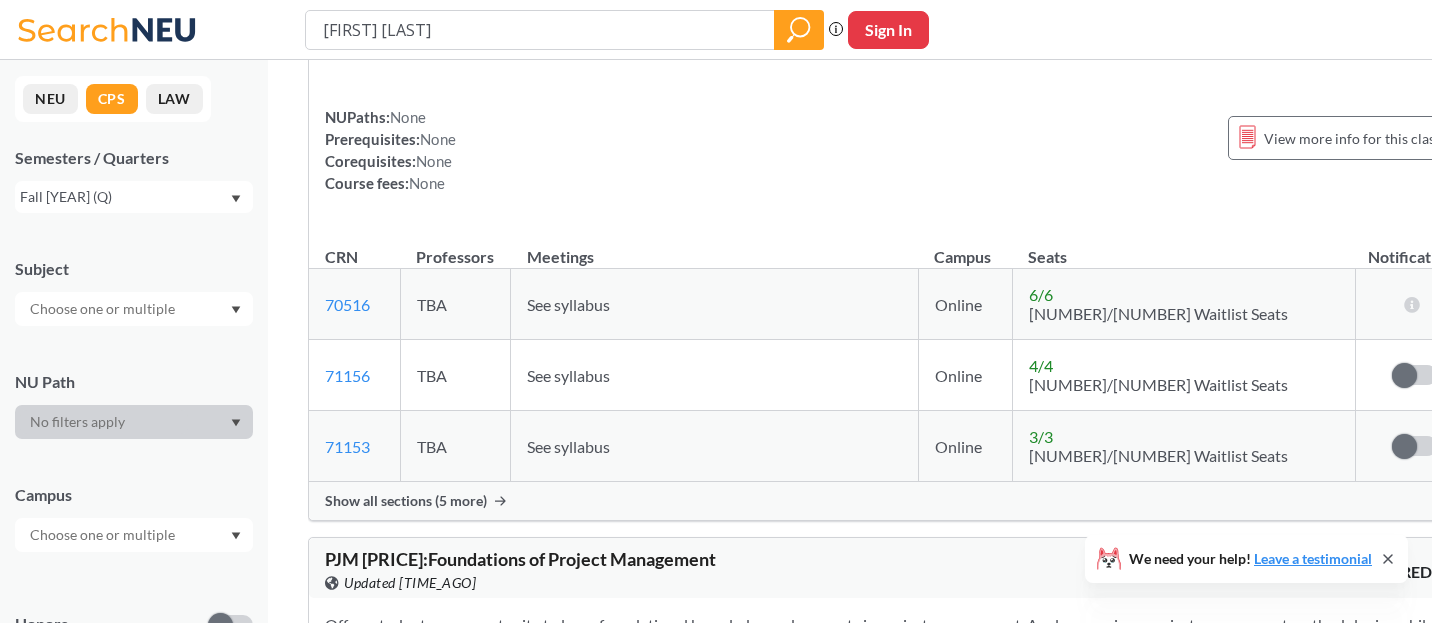 click on "See syllabus" at bounding box center (714, 304) 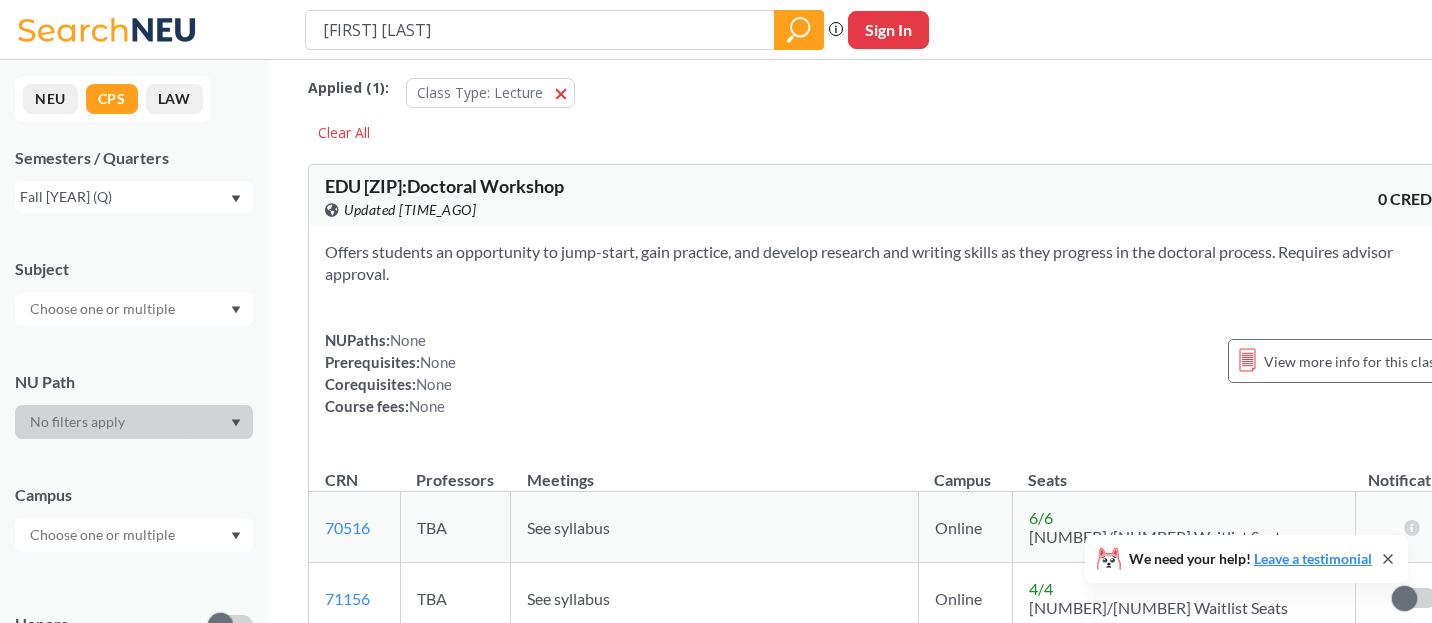 scroll, scrollTop: 0, scrollLeft: 0, axis: both 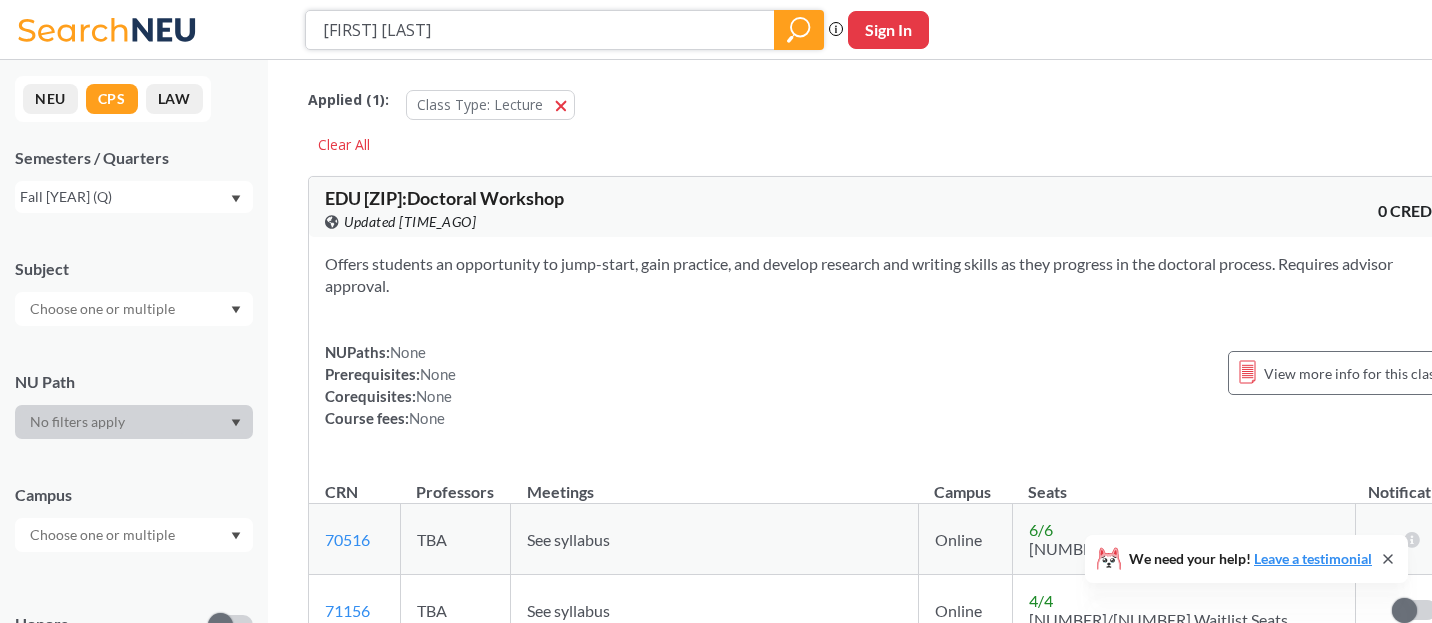 click 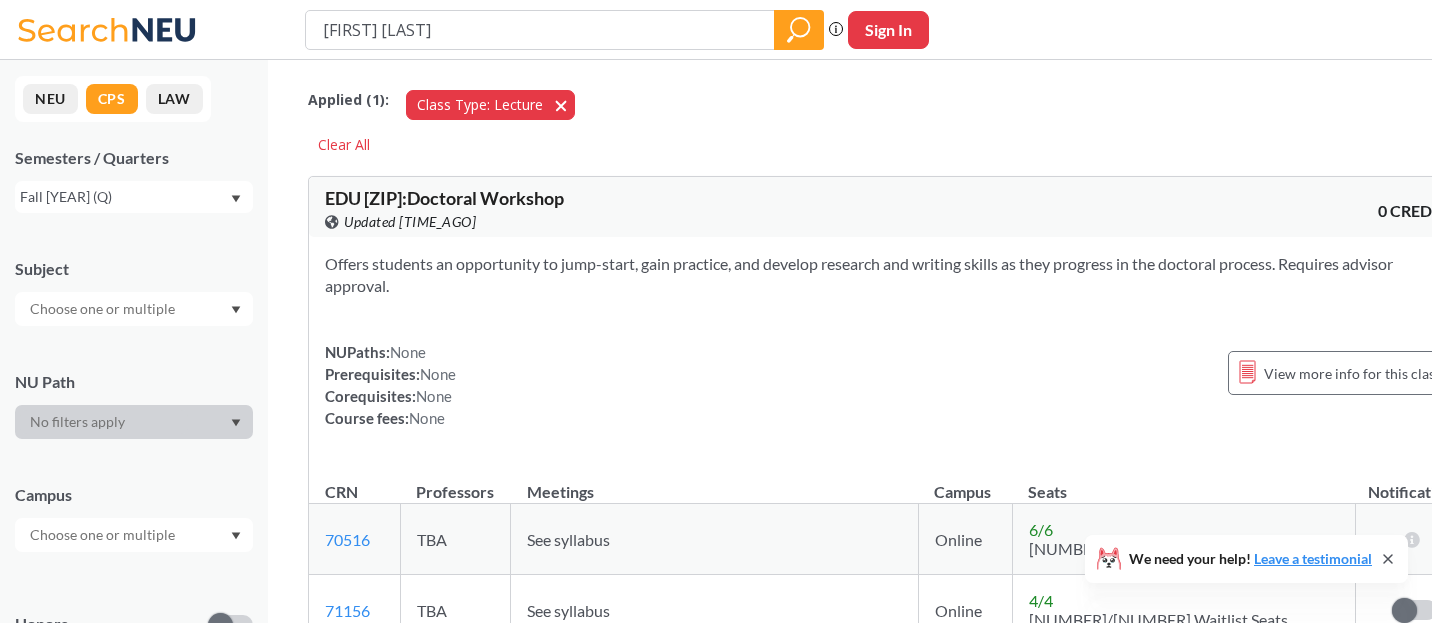 click on "Class Type: Lecture Lecture" at bounding box center [490, 105] 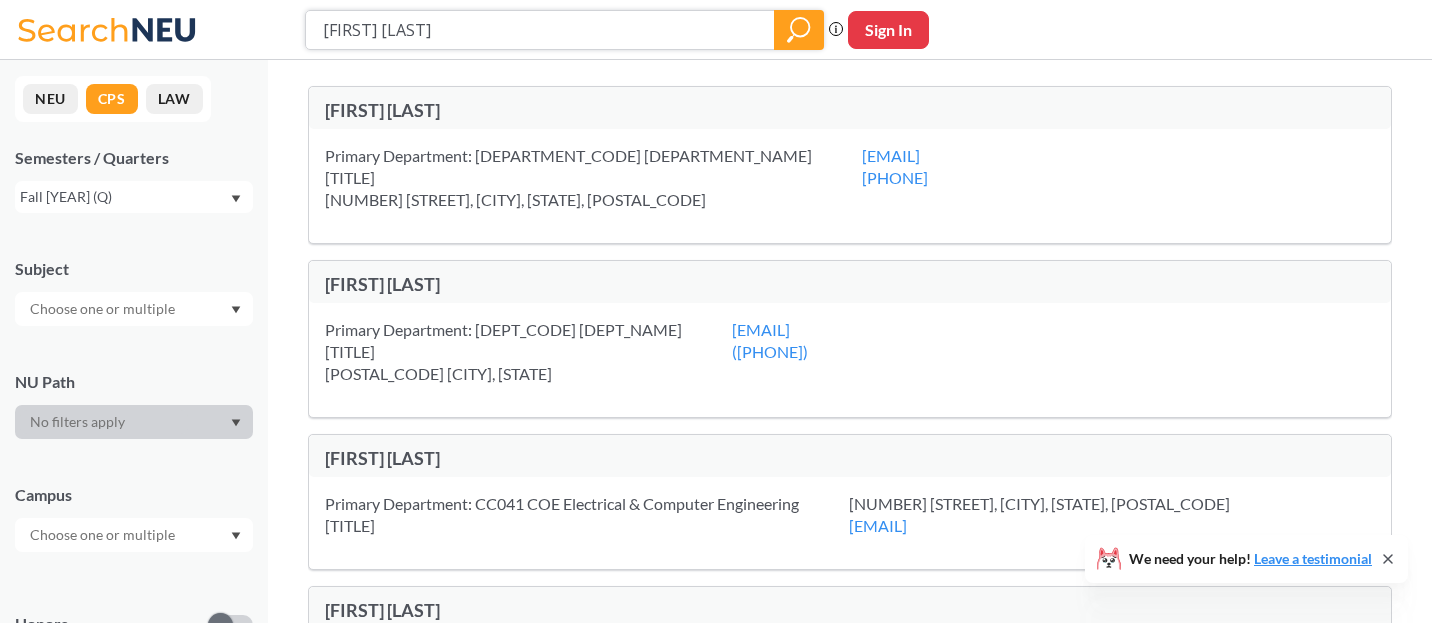click 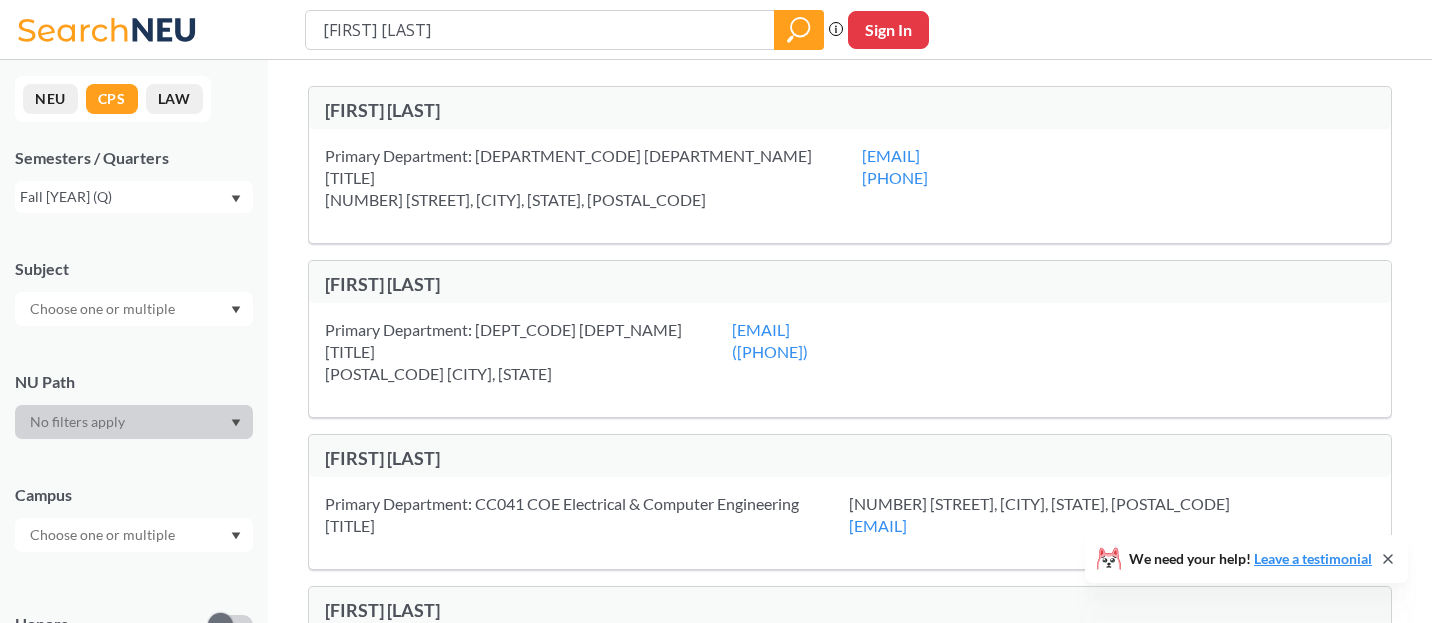 click on "Primary Department: [DEPT_CODE] [DEPT_NAME]
Interim Department Chair & Clinical Professor [NUMBER] [STREET], [CITY], [STATE], [POSTAL_CODE]" at bounding box center [593, 178] 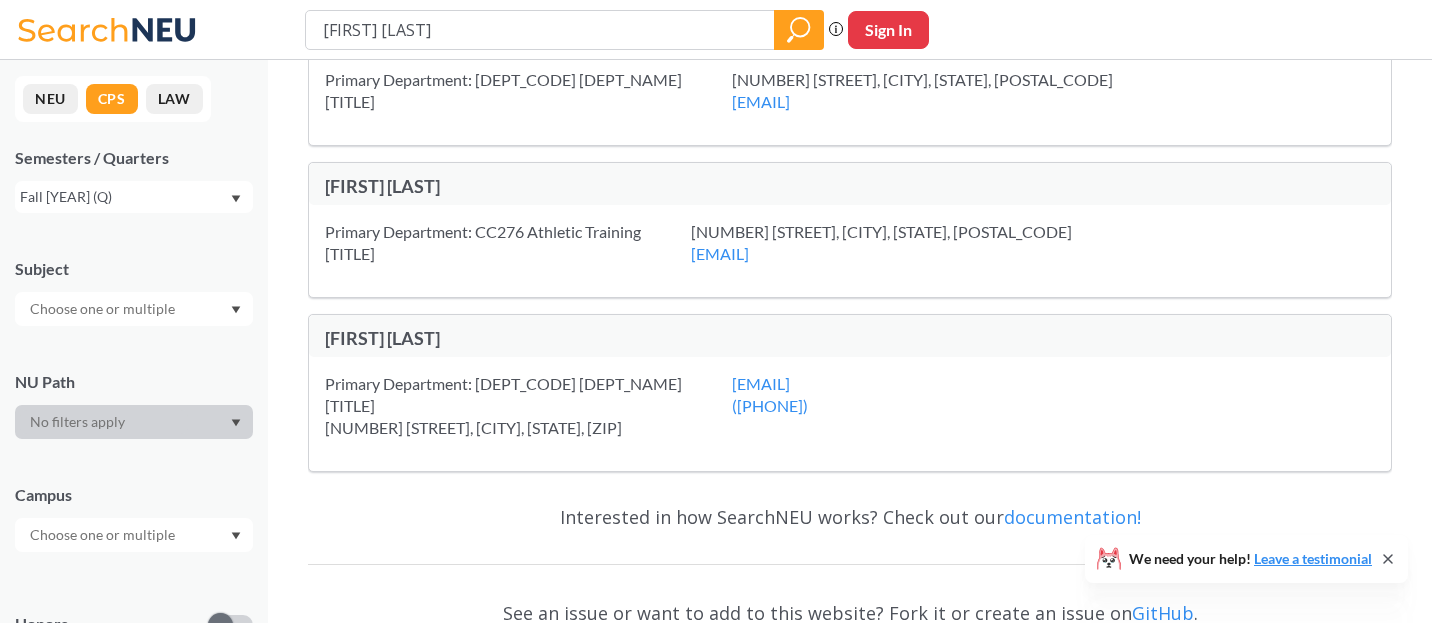 scroll, scrollTop: 2767, scrollLeft: 0, axis: vertical 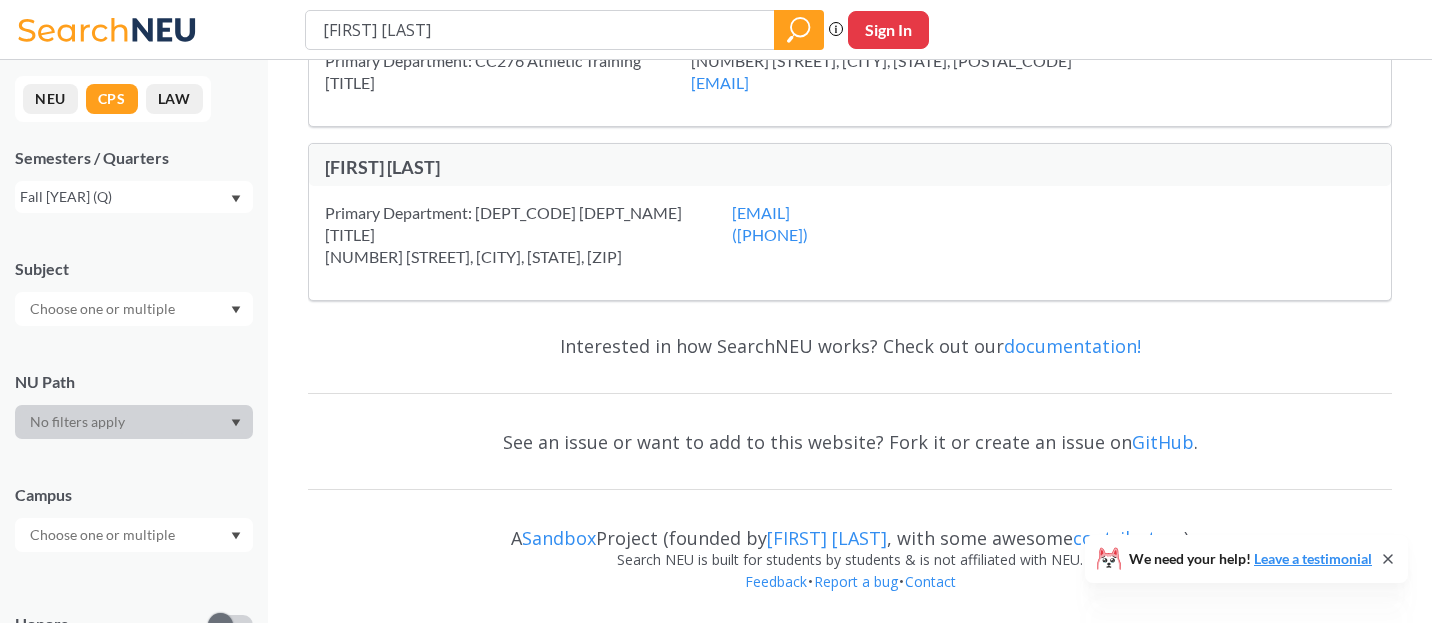 click at bounding box center (104, 309) 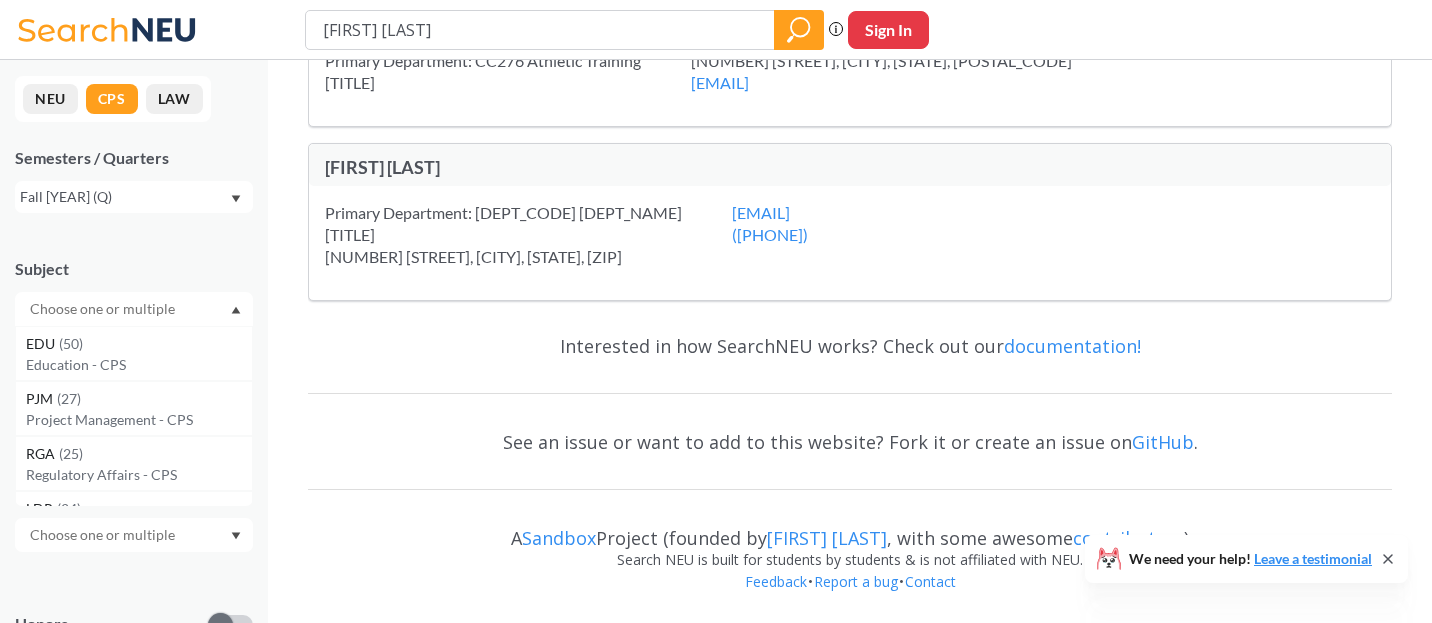 click on "Subject EDU ( 50 ) Education - CPS PJM ( 27 ) Project Management - CPS RGA ( 25 ) Regulatory Affairs - CPS LDR ( 24 ) Leadership Studies - CPS ITC ( 21 ) Information Tech - CPS DGM ( 20 ) Digital Media - CPS ALY ( 17 ) Analytics - CPS CMN ( 17 ) Communicatn Studies - CPS GST ( 13 ) Global Studies - CPS LWP ( 10 ) Law & Policy - CPS EAI ( 9 ) Enterprise Artfcal Intellgnce NPM ( 9 ) Nonprofit Management - CPS CED ( 6 ) Commerce & Economic Dev - CPS HLS ( 6 ) Homeland Security - CPS HRM ( 6 ) Human Resources Mgmt - CPS SIA ( 5 ) Strategic Intel/Analysis - CPS CMG ( 4 ) Construction Mangmnt - CPS FIN ( 4 ) Finance - CPS INT ( 4 ) Interdiscpln Studies - CPS BTC ( 3 ) Biotechnology - CPS PBR ( 3 ) Public Relations - CPS APL ( 2 ) Applied Logistics - CPS GIS ( 2 ) Geographic Info Sys - CPS INS ( 2 ) Insurance - CPS EXED ( 1 ) Coop/Experiential Education" at bounding box center (134, 282) 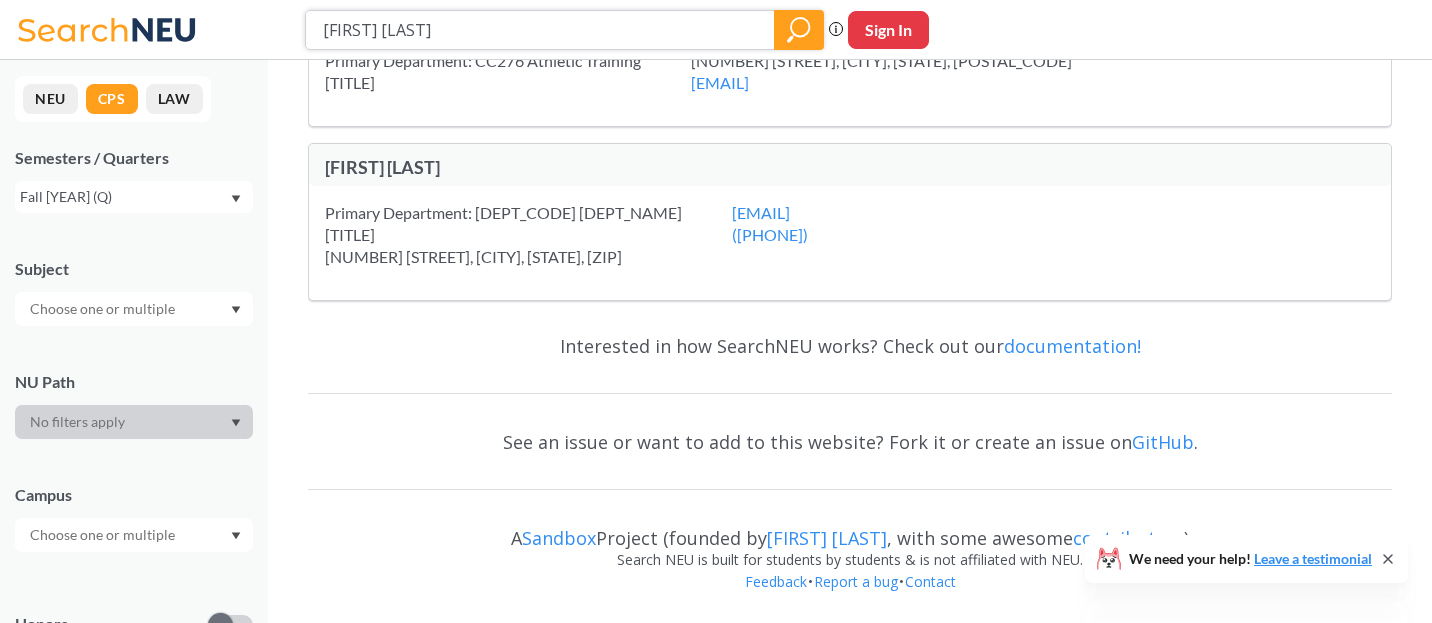 click at bounding box center [799, 30] 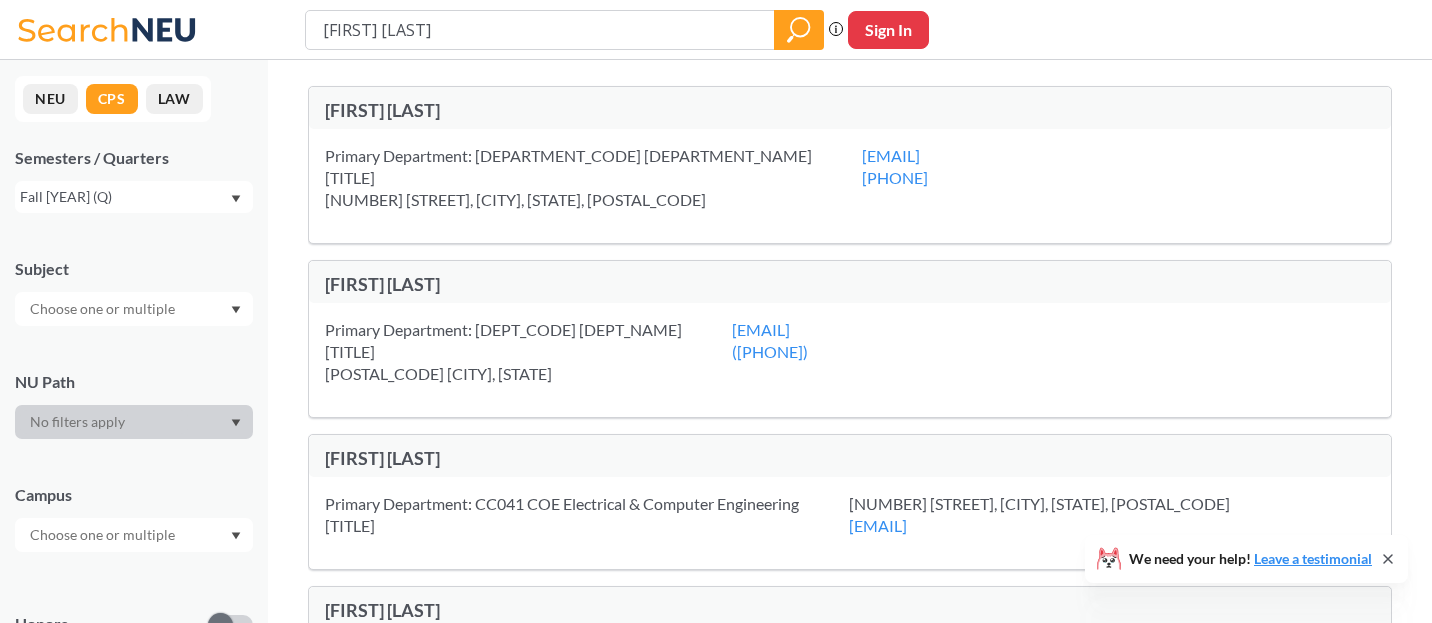 click on "Primary Department: [DEPT_CODE] [DEPT_NAME]
Interim Department Chair & Clinical Professor [NUMBER] [STREET], [CITY], [STATE], [POSTAL_CODE]" at bounding box center (593, 178) 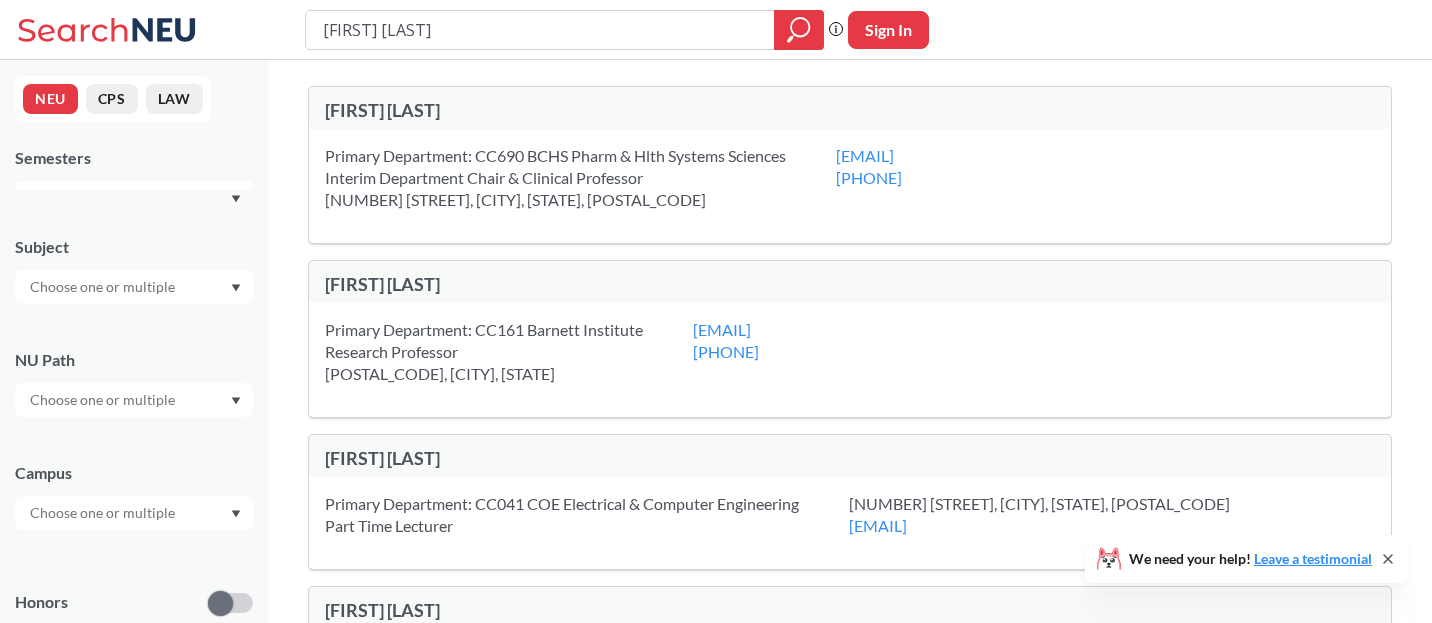 scroll, scrollTop: 0, scrollLeft: 0, axis: both 